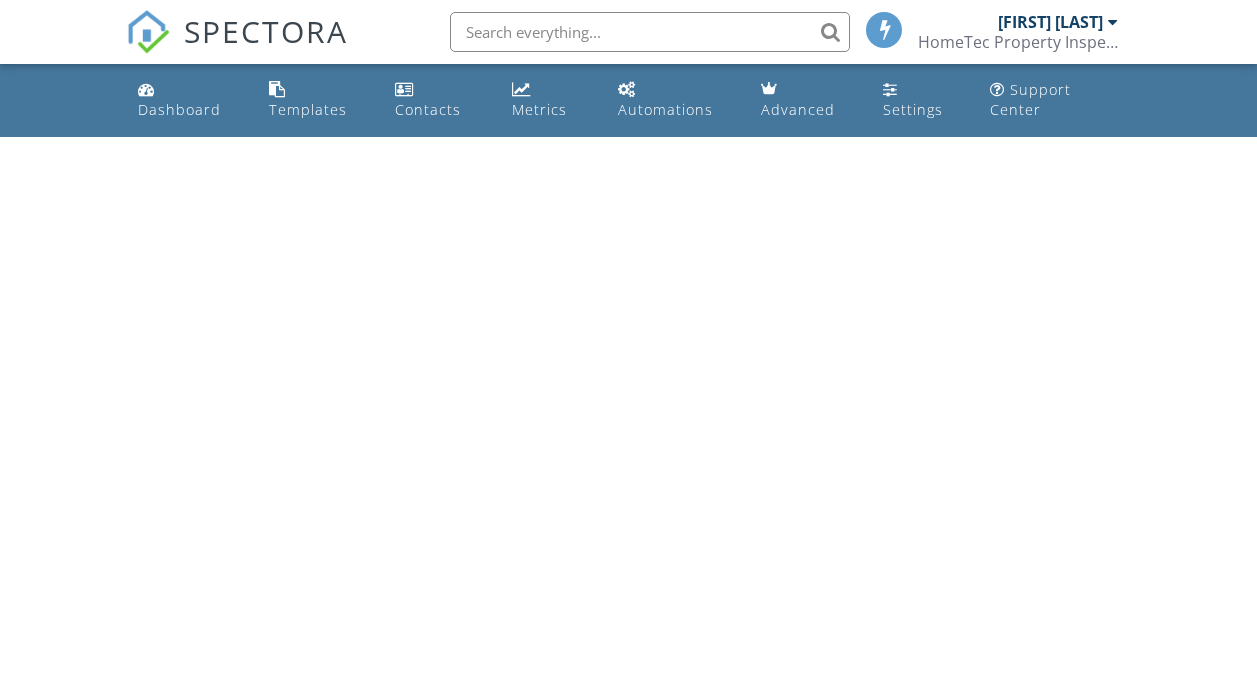 scroll, scrollTop: 0, scrollLeft: 0, axis: both 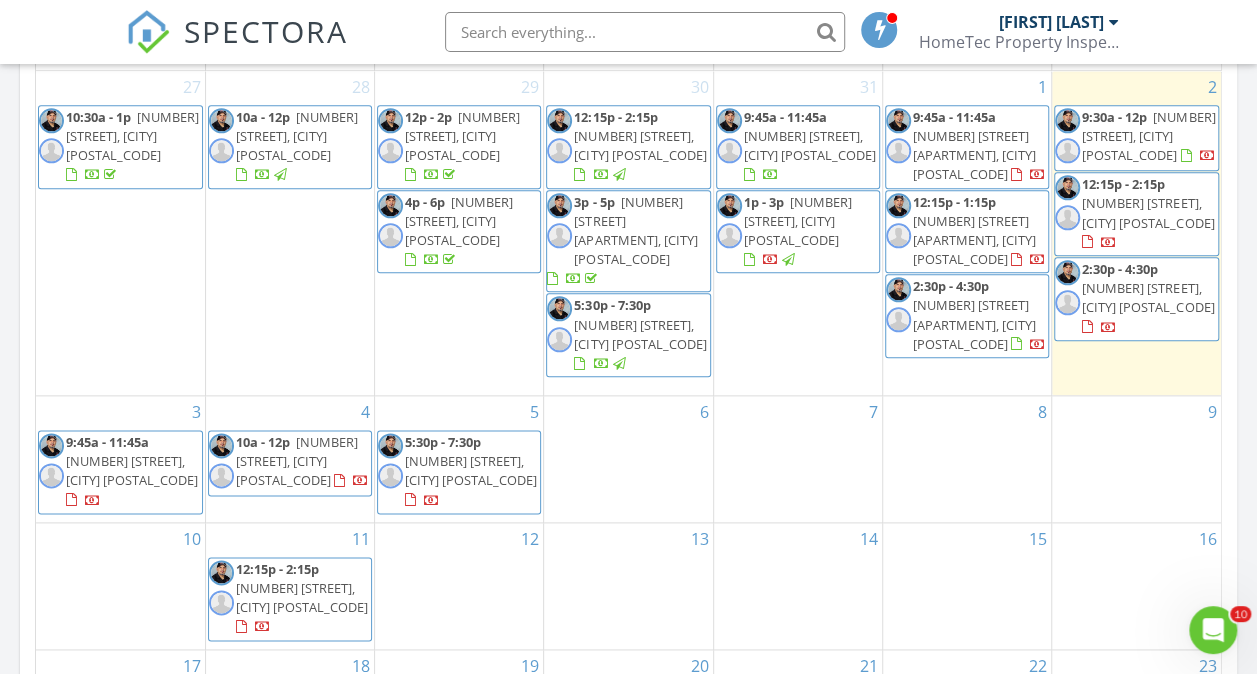 click on "289 London Pl 23A, Wheeling 60090" at bounding box center [974, 155] 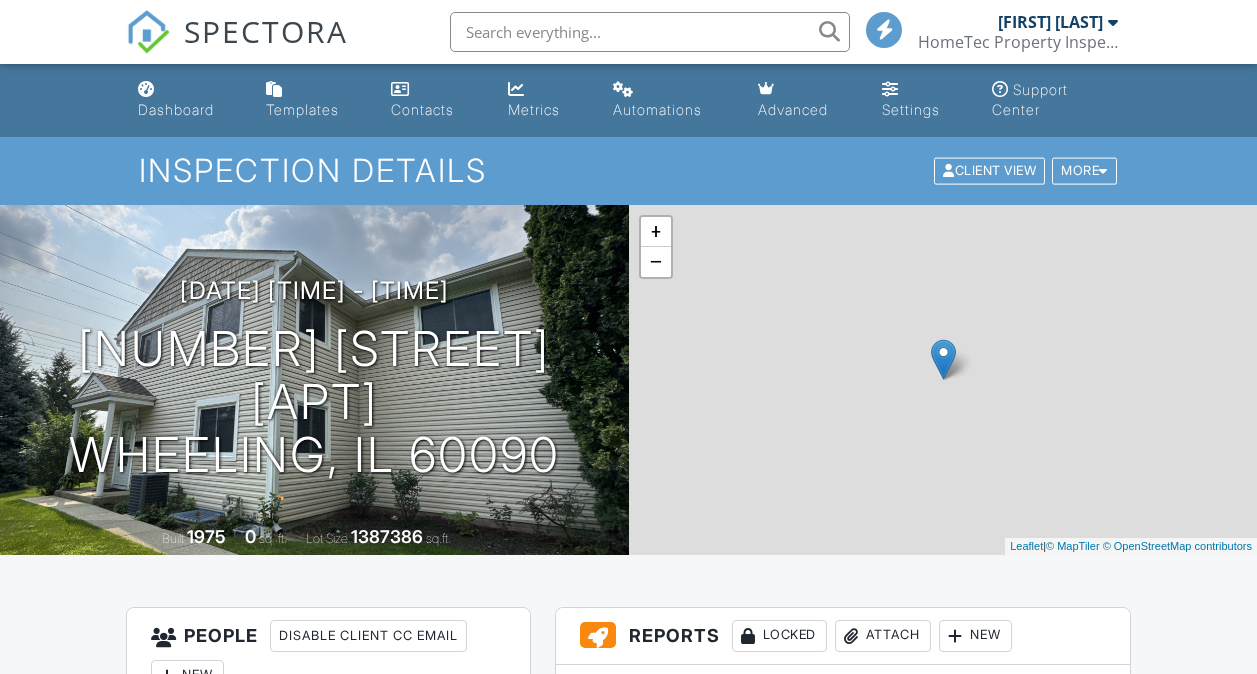scroll, scrollTop: 325, scrollLeft: 0, axis: vertical 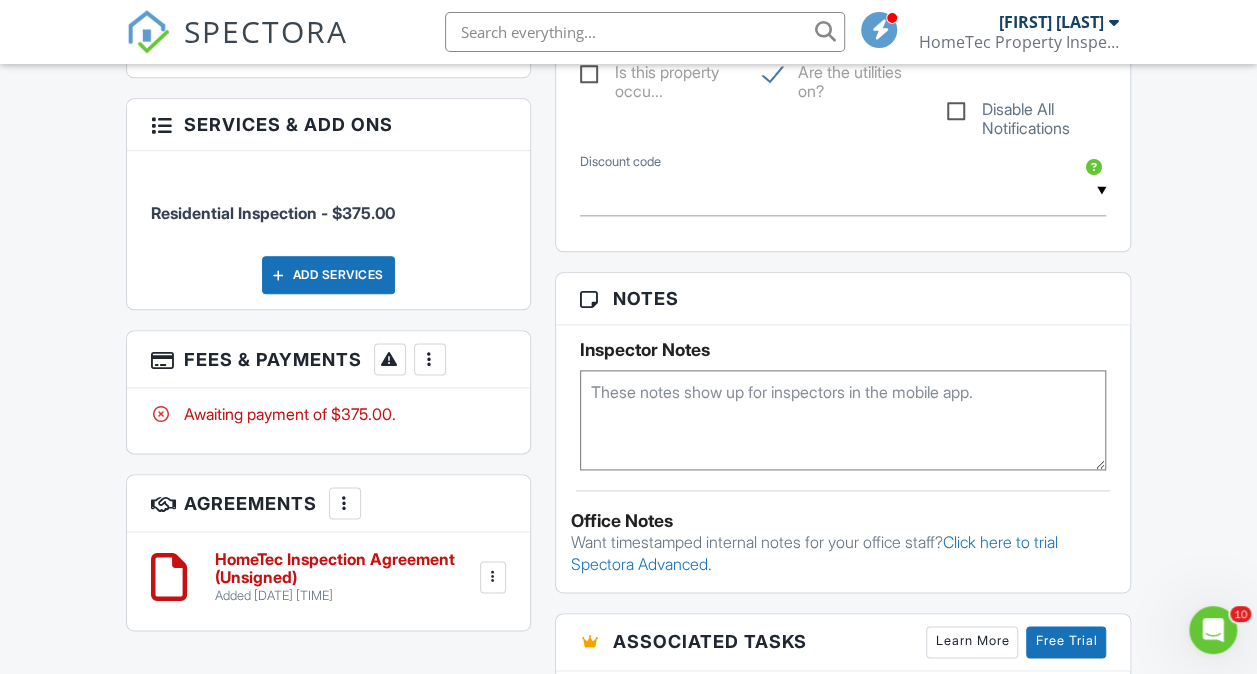 click at bounding box center [430, 359] 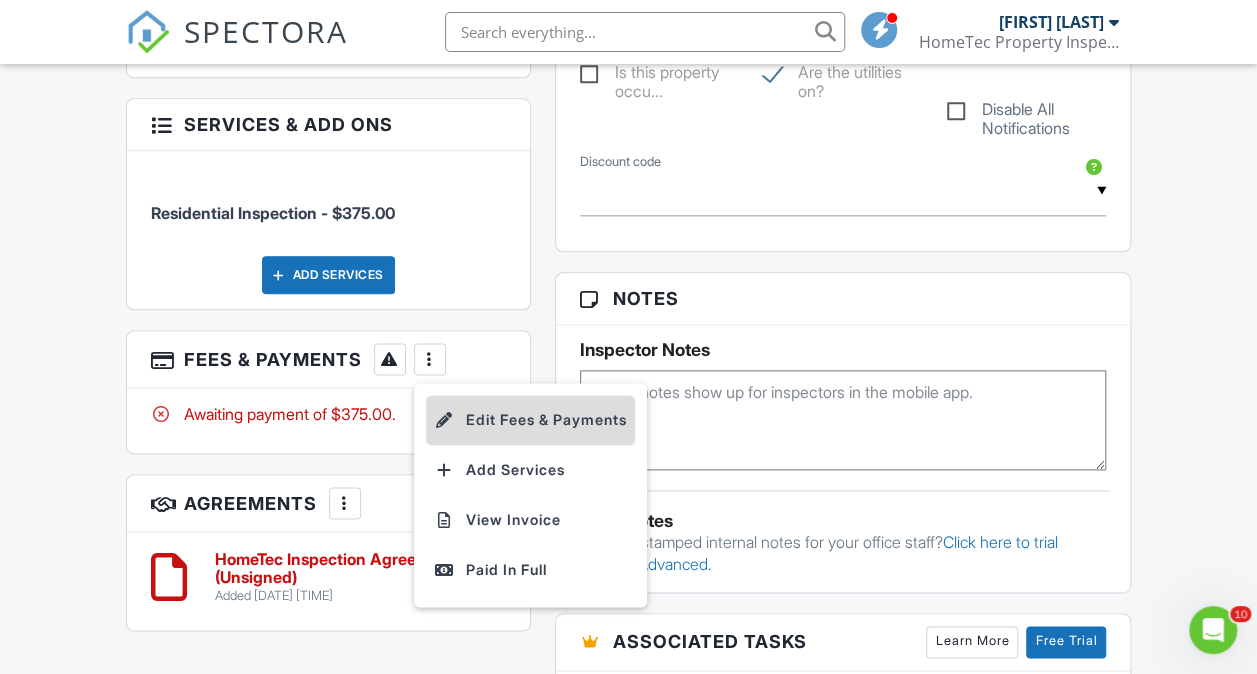 click on "Edit Fees & Payments" at bounding box center (530, 420) 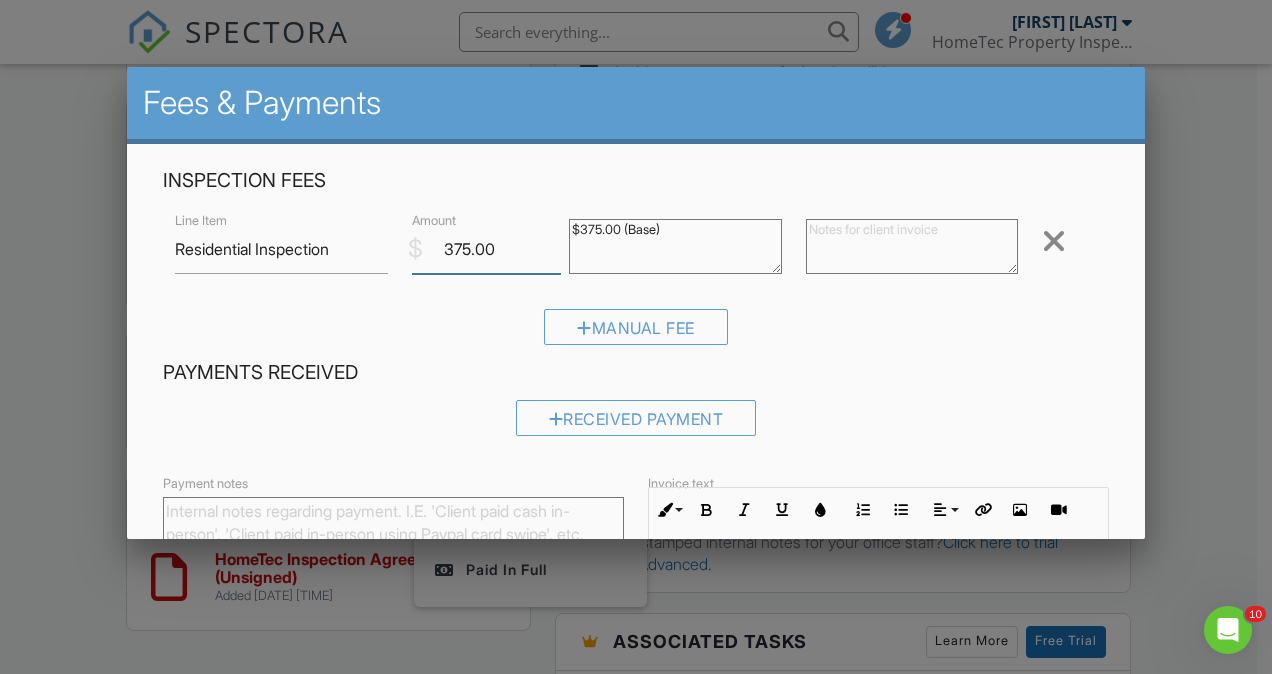 click on "375.00" at bounding box center [487, 249] 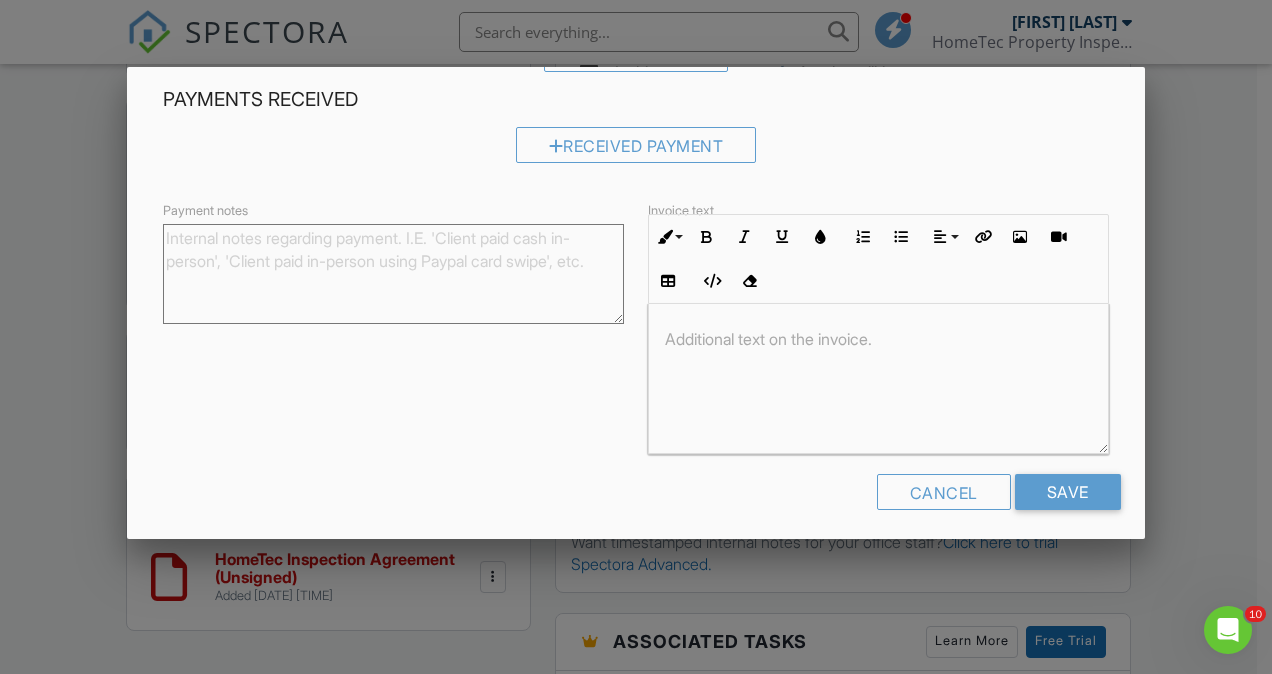 scroll, scrollTop: 282, scrollLeft: 0, axis: vertical 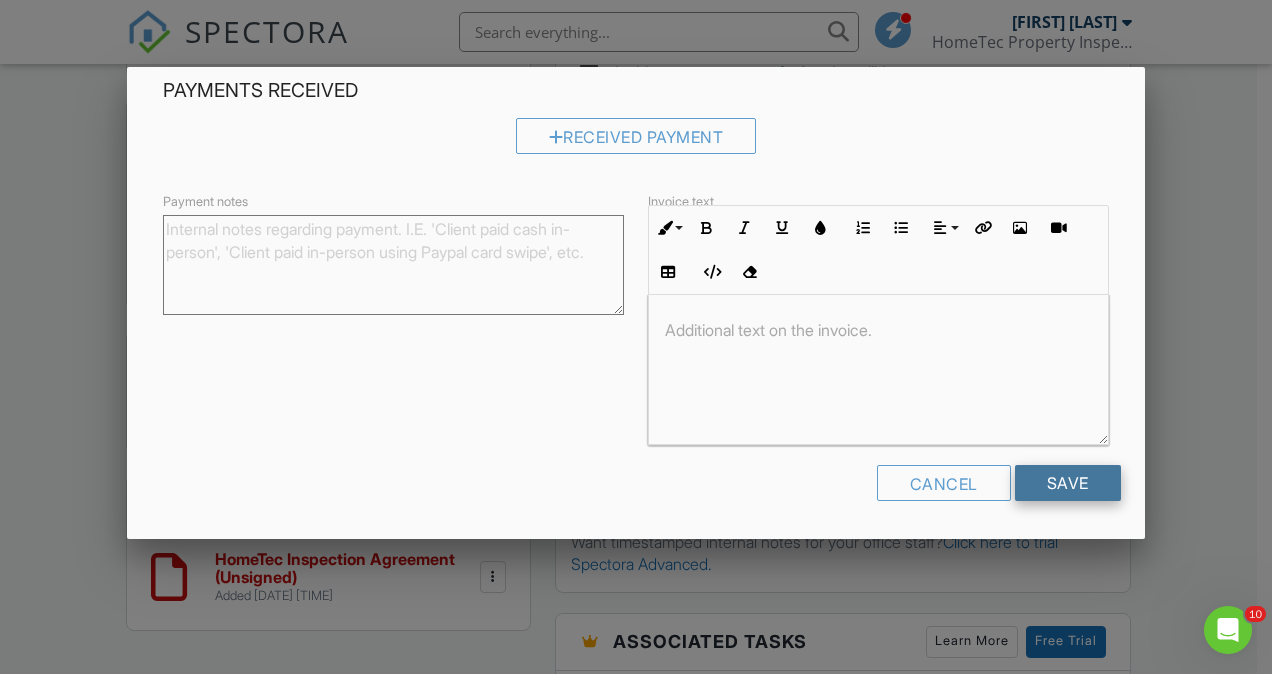 type on "350.00" 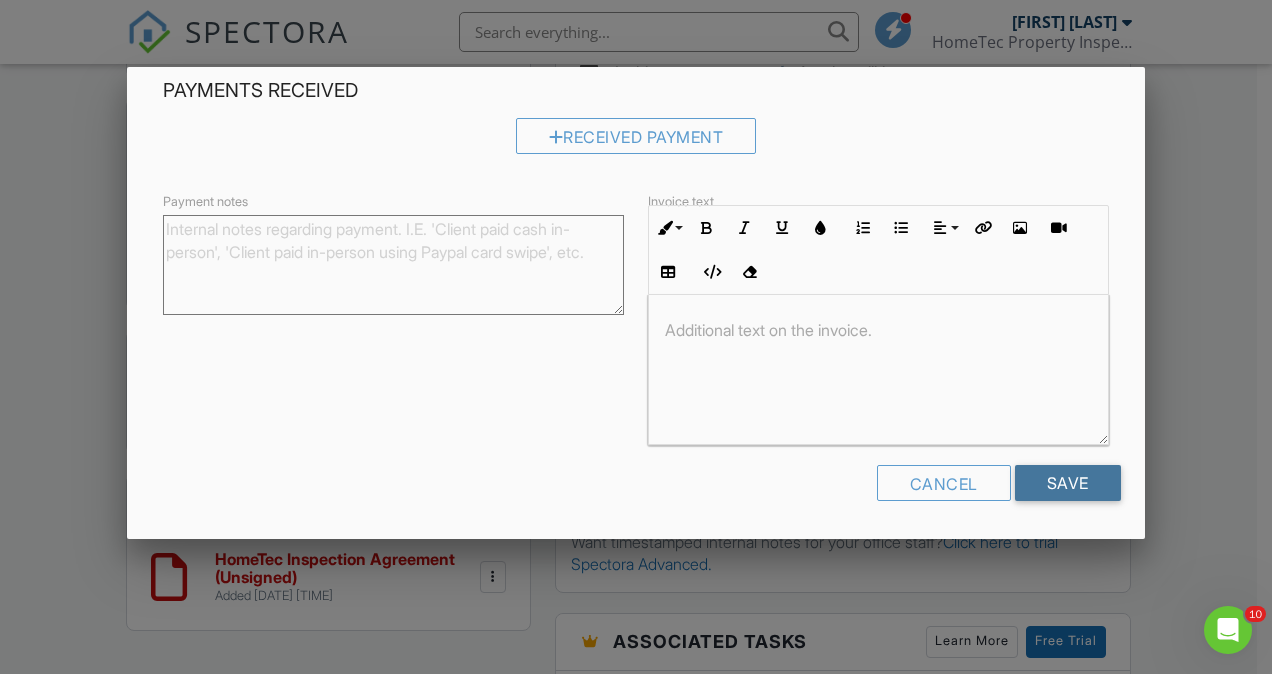 click on "Save" at bounding box center (1068, 483) 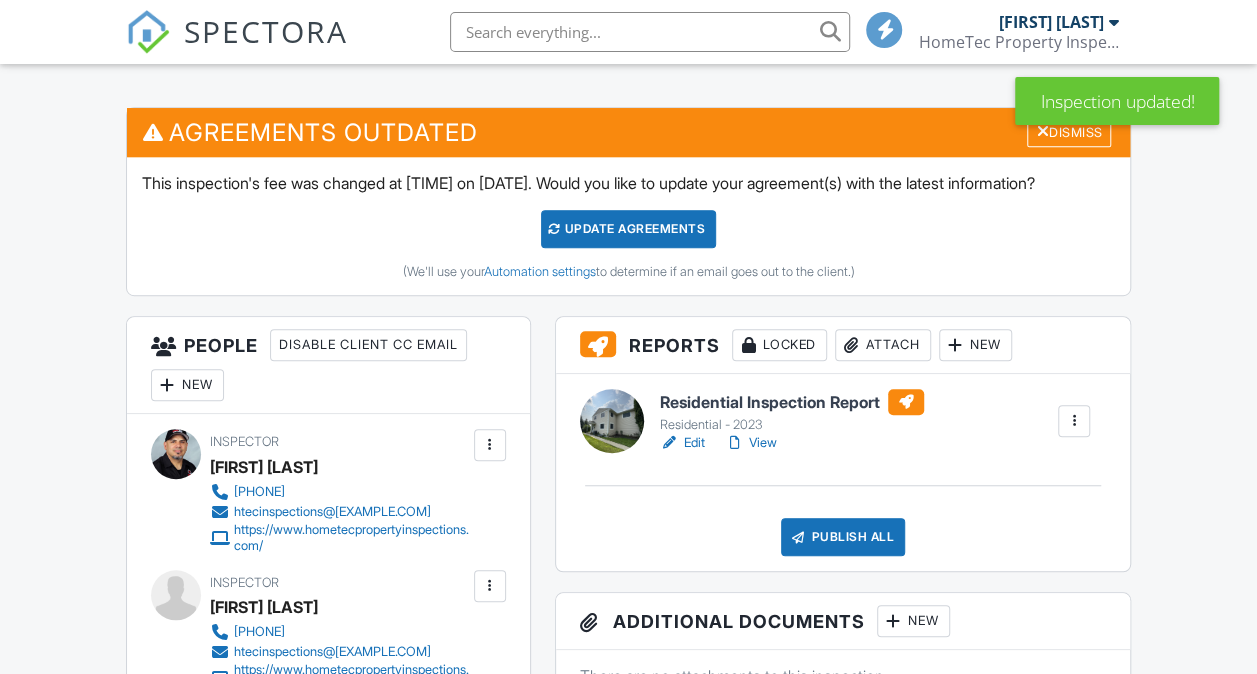 scroll, scrollTop: 800, scrollLeft: 0, axis: vertical 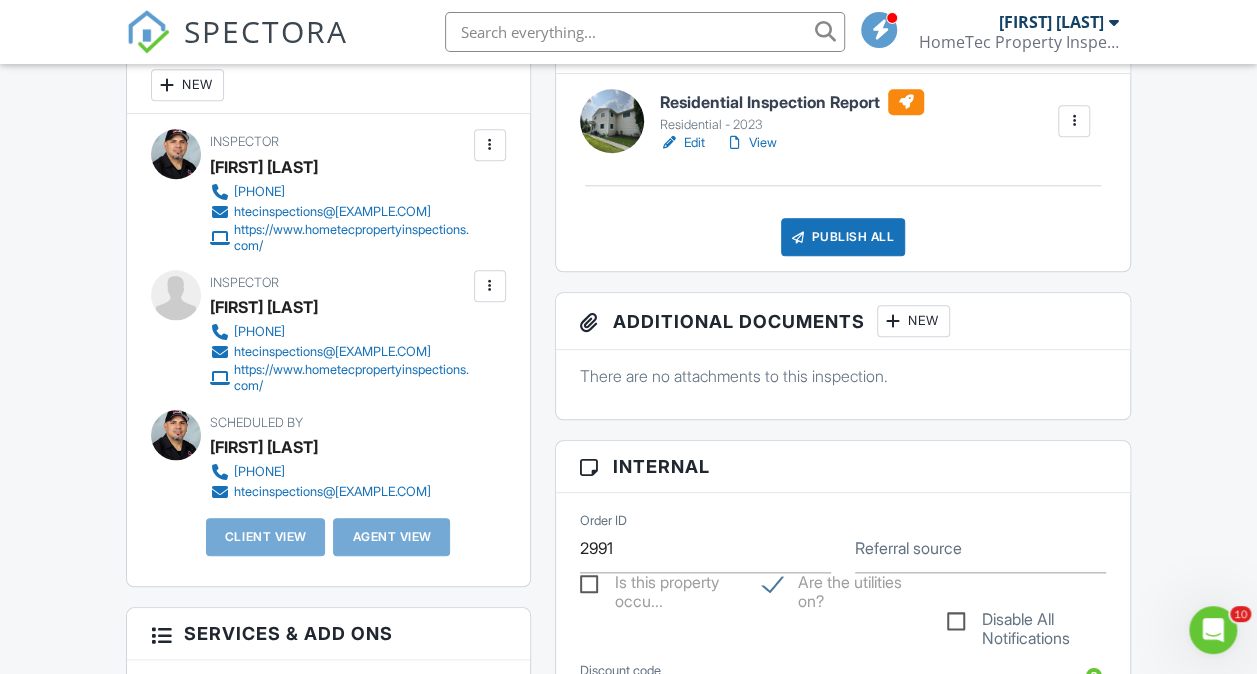 click on "Edit" at bounding box center [682, 143] 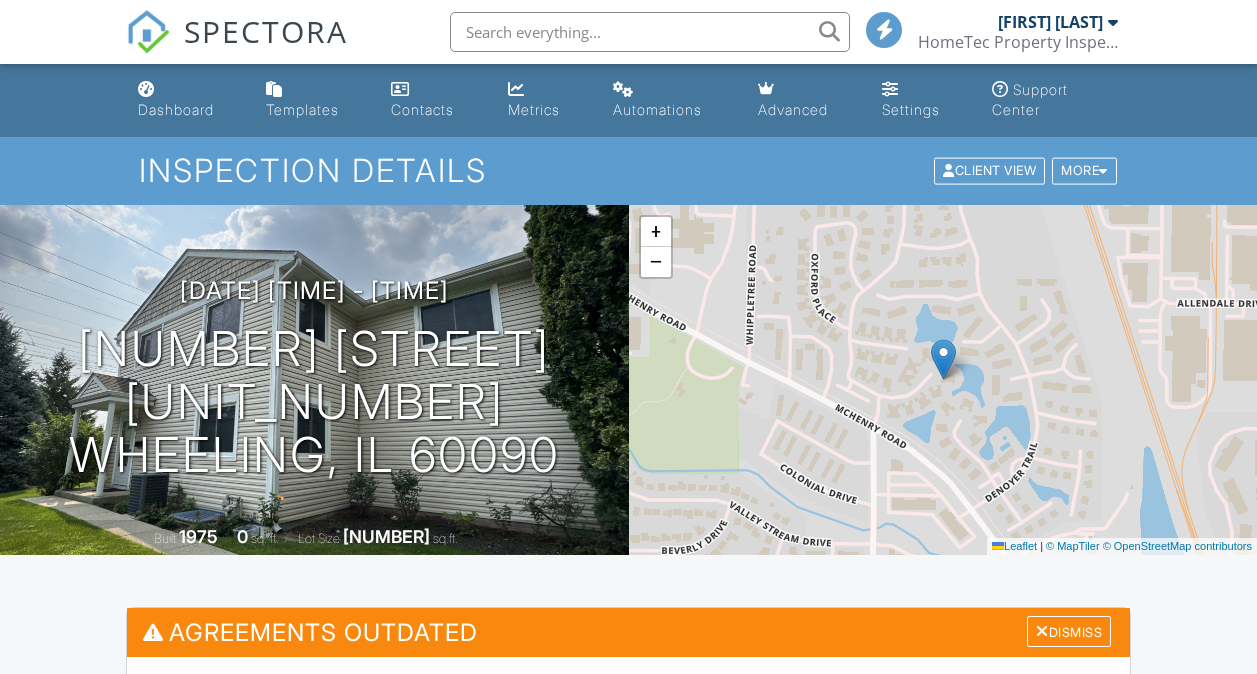 scroll, scrollTop: 721, scrollLeft: 0, axis: vertical 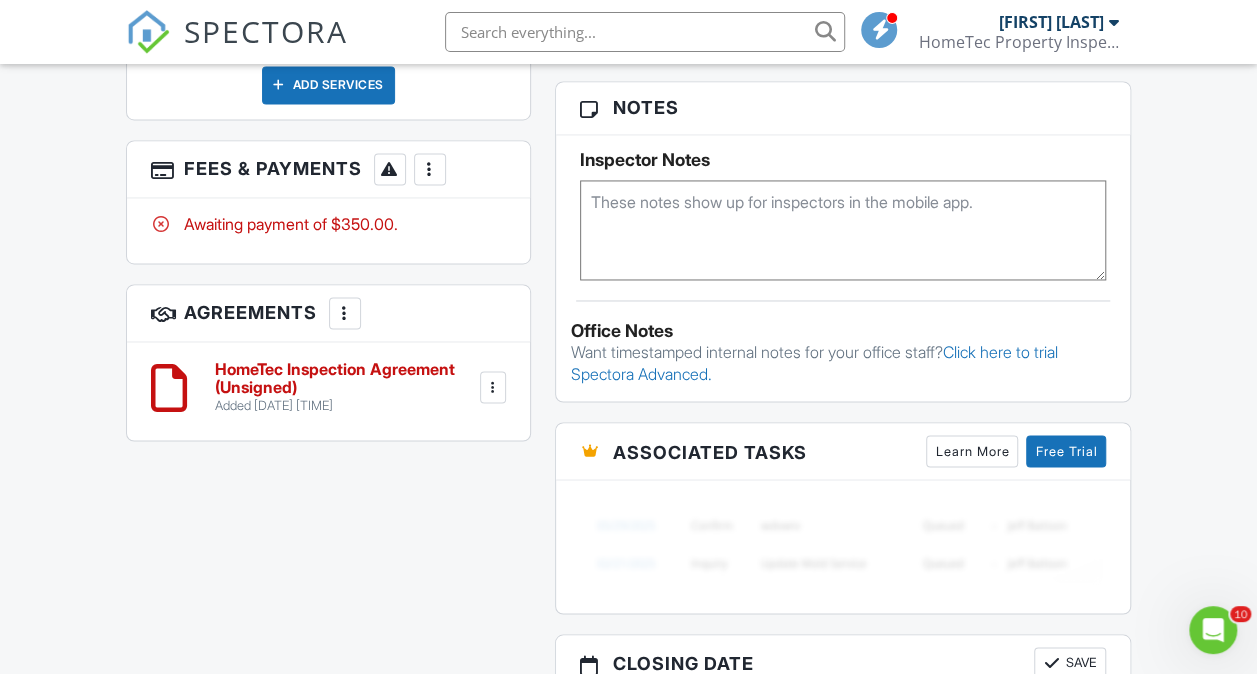 click on "More" at bounding box center [430, 169] 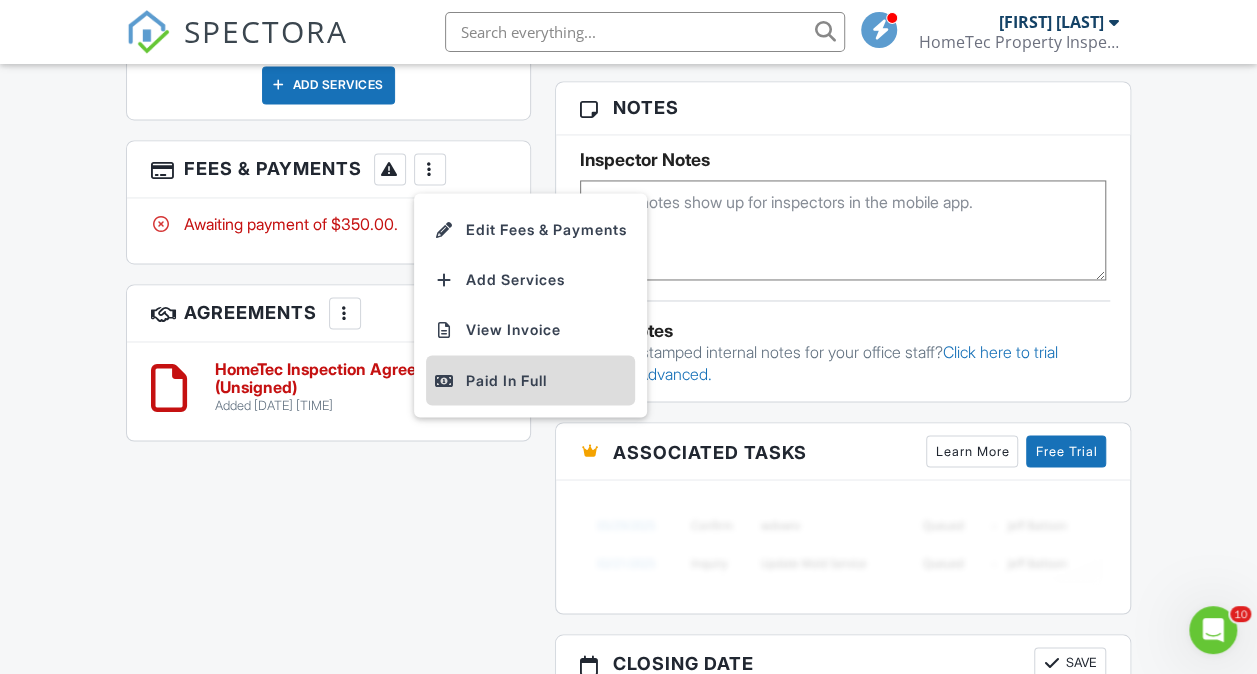 click on "Paid In Full" at bounding box center [530, 380] 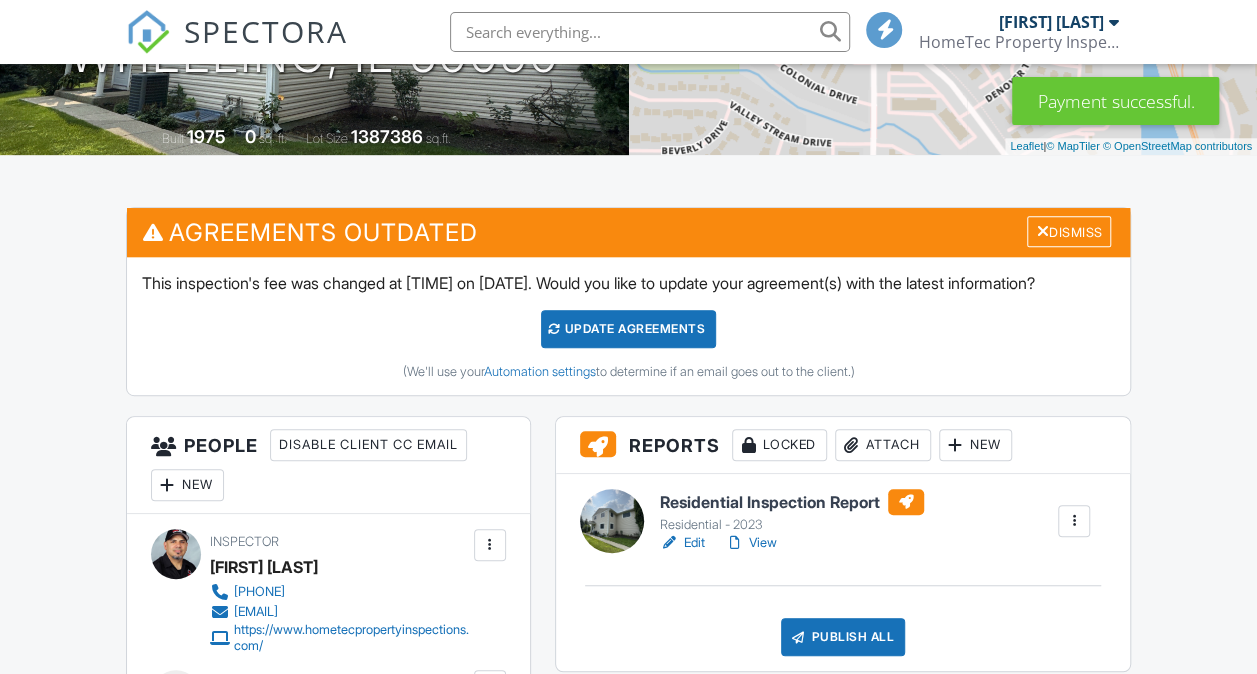 scroll, scrollTop: 700, scrollLeft: 0, axis: vertical 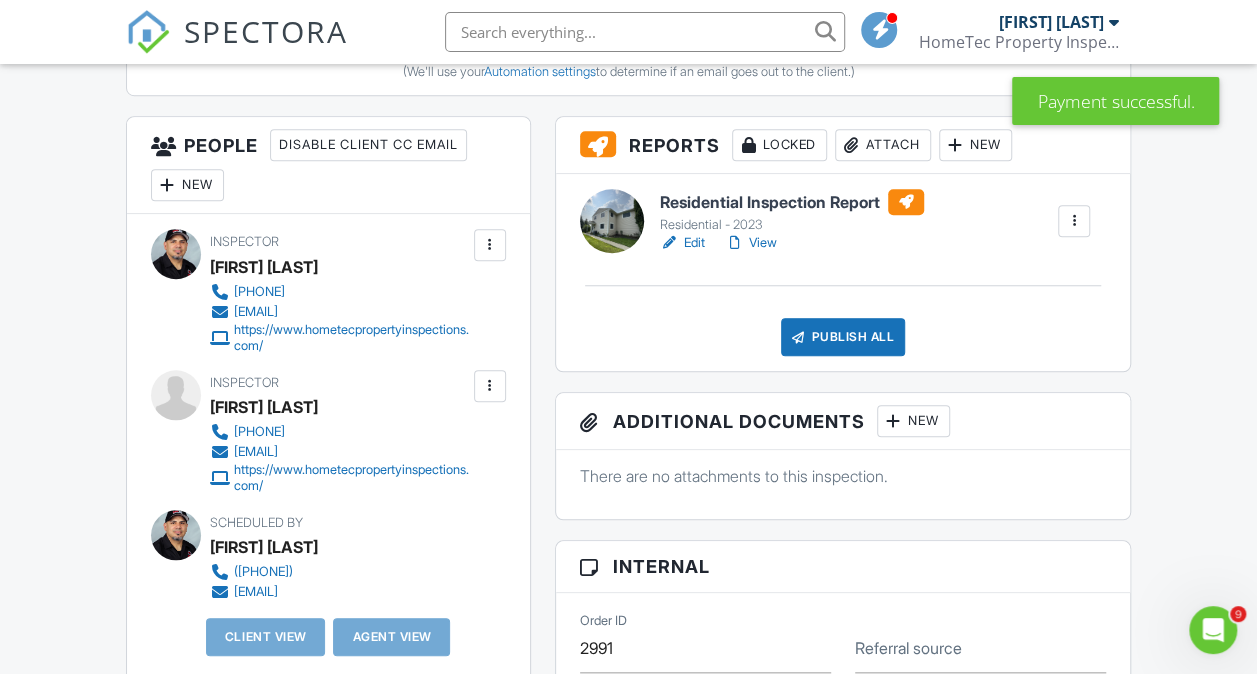click on "New" at bounding box center [187, 185] 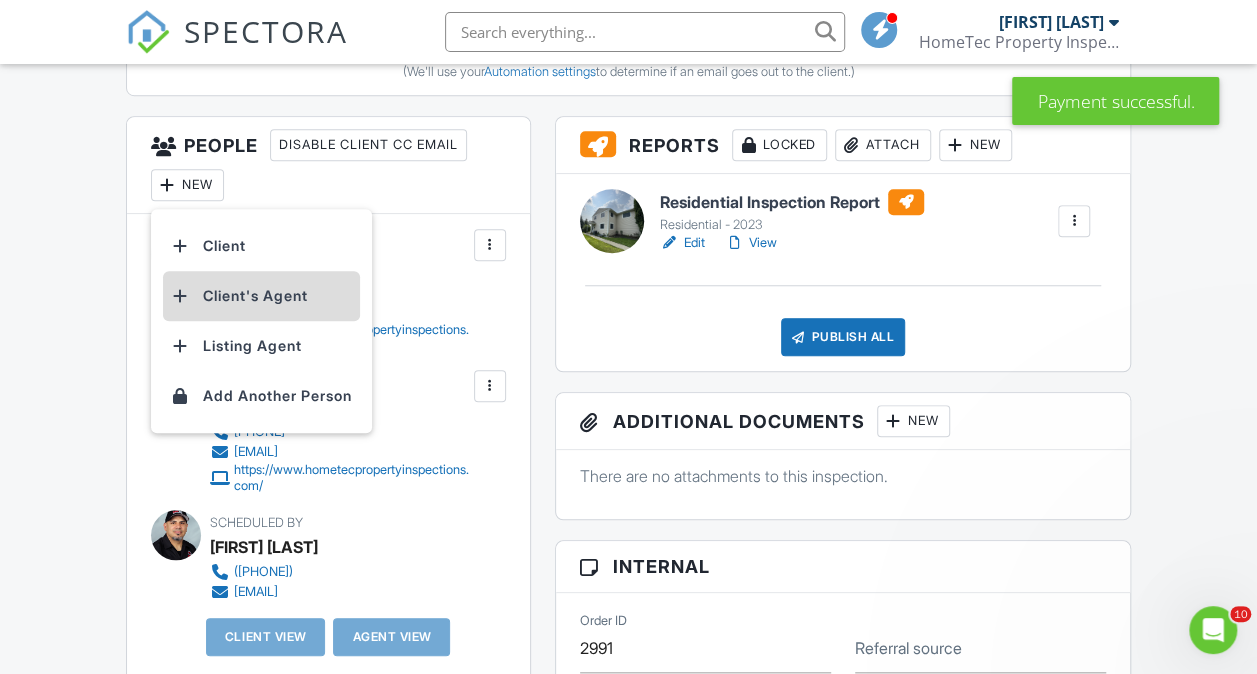 click on "Client's Agent" at bounding box center (261, 296) 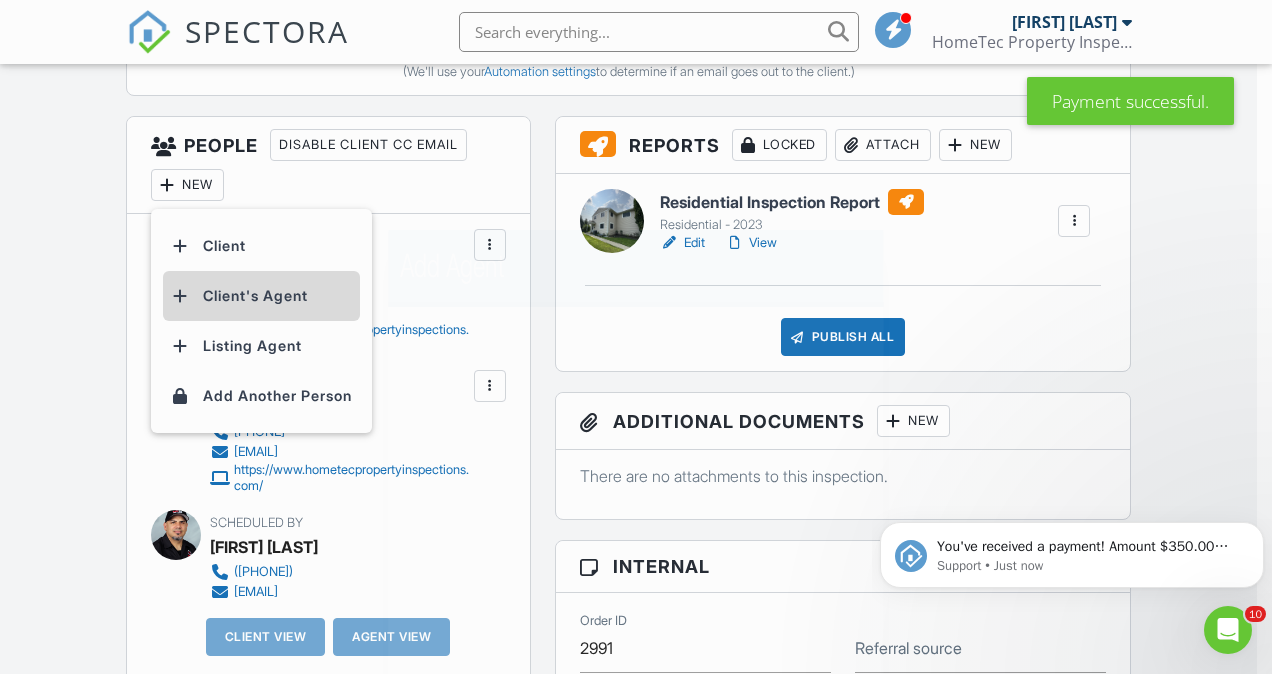 scroll, scrollTop: 0, scrollLeft: 0, axis: both 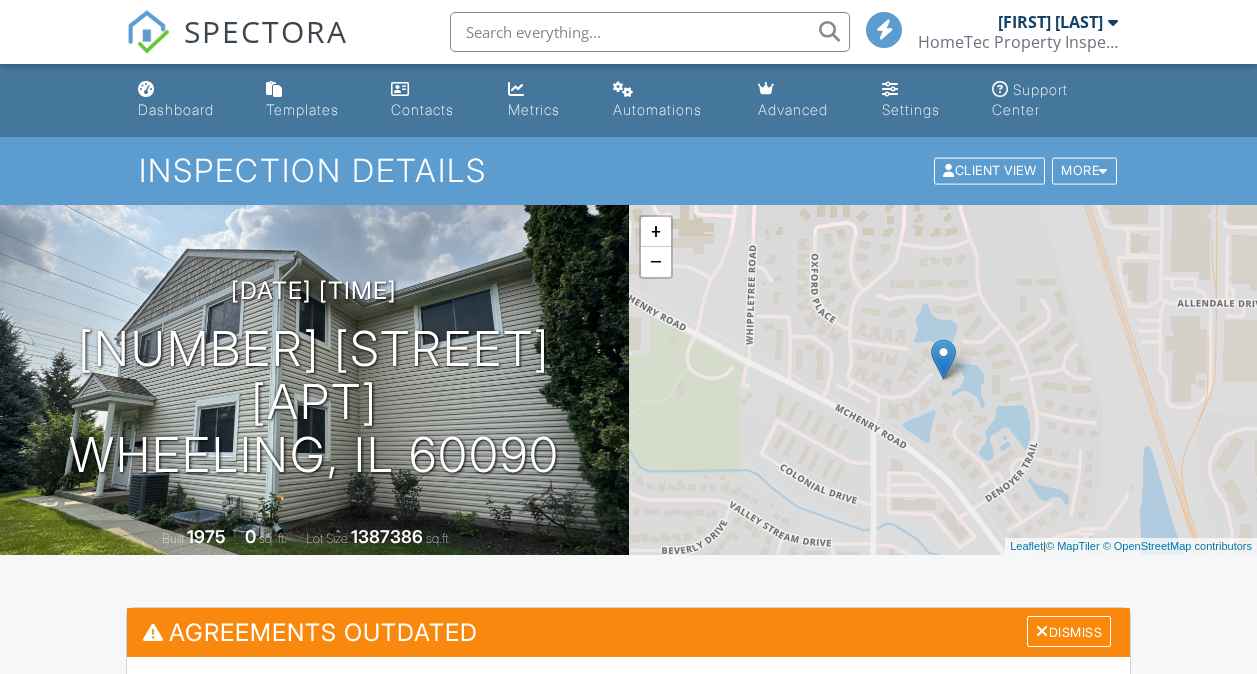 click on "Publish All" at bounding box center [843, 1037] 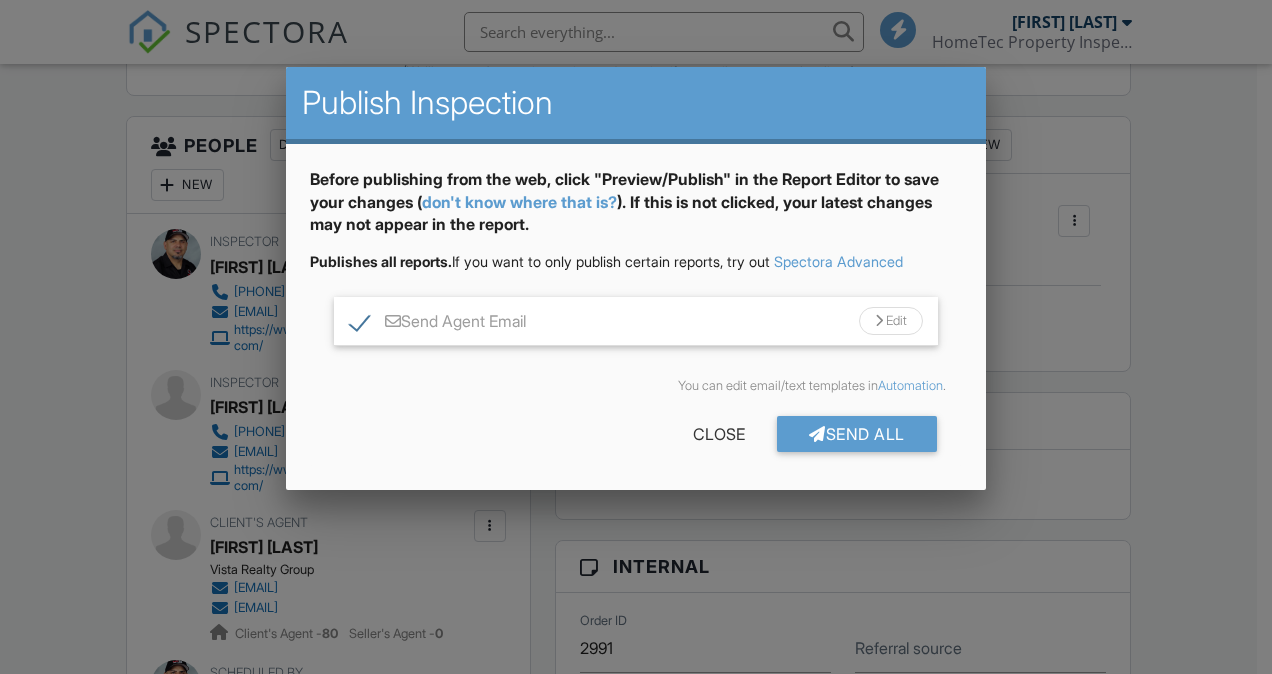 scroll, scrollTop: 700, scrollLeft: 0, axis: vertical 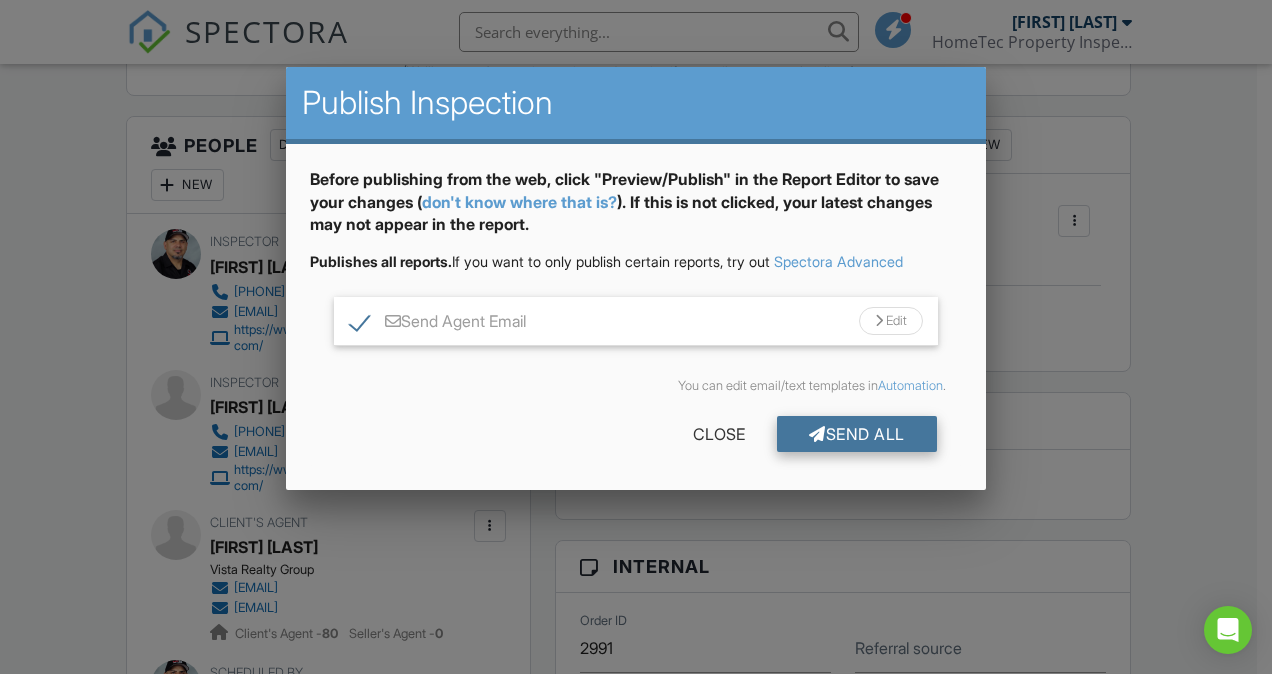 click on "Send All" at bounding box center (857, 434) 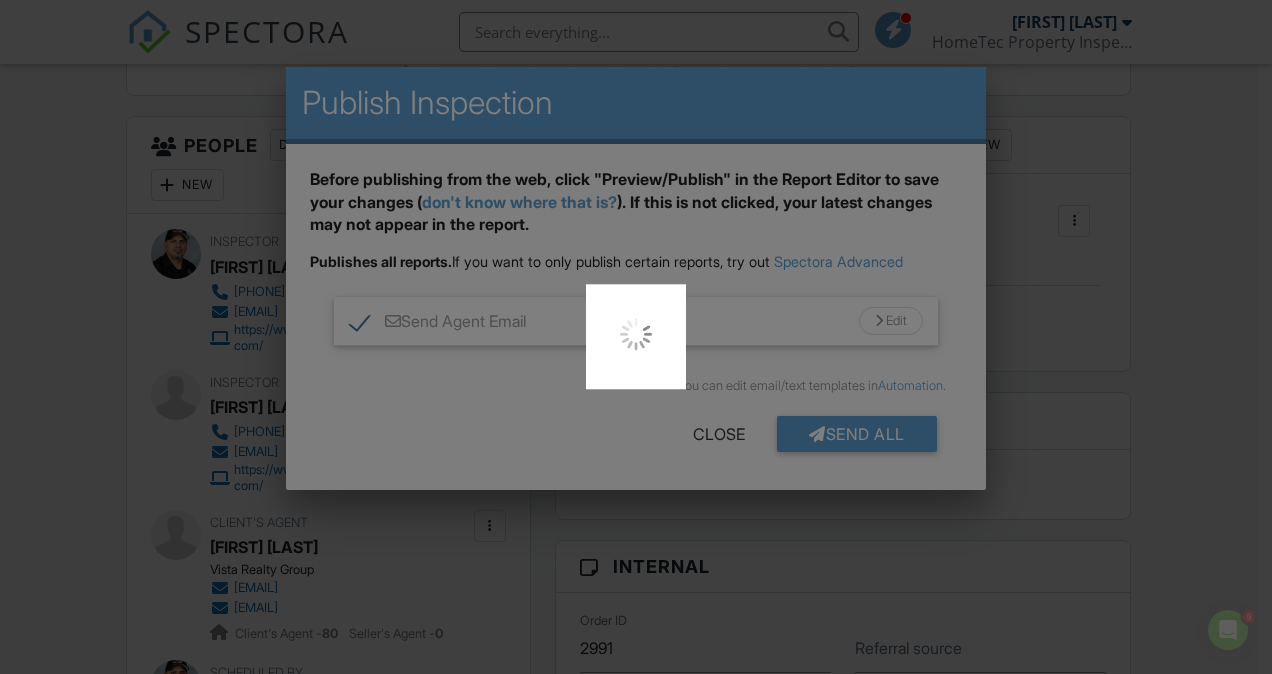 scroll, scrollTop: 0, scrollLeft: 0, axis: both 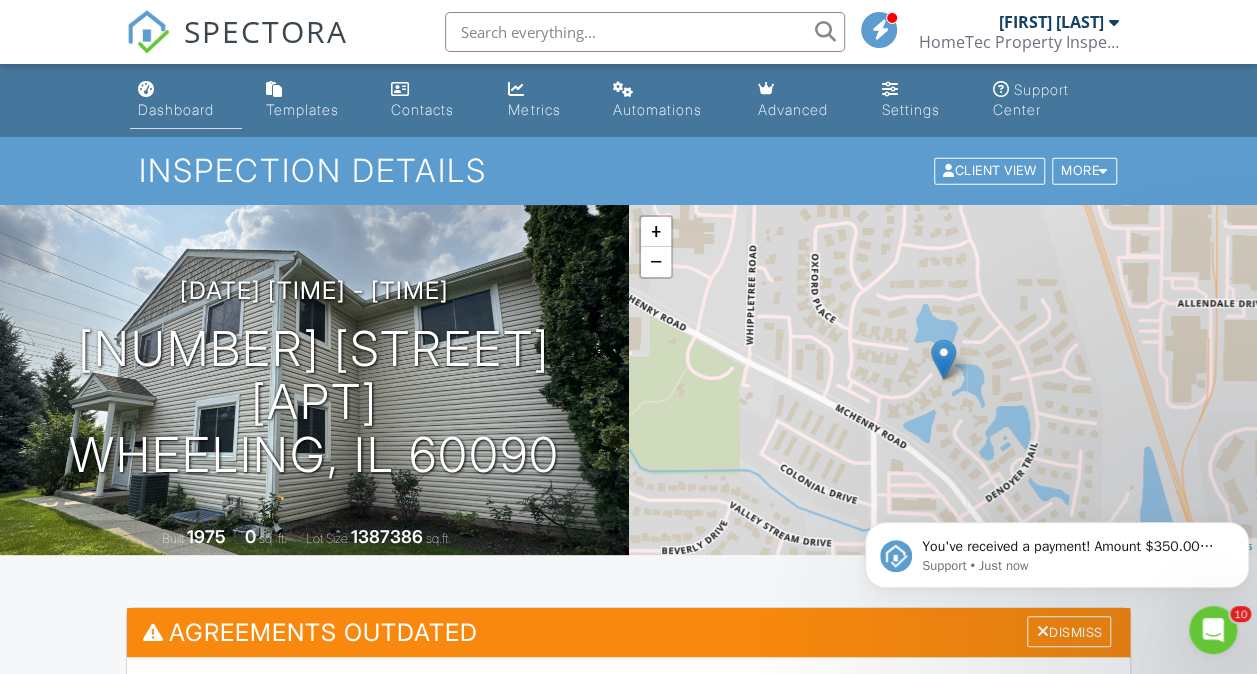 click on "Dashboard" at bounding box center (186, 100) 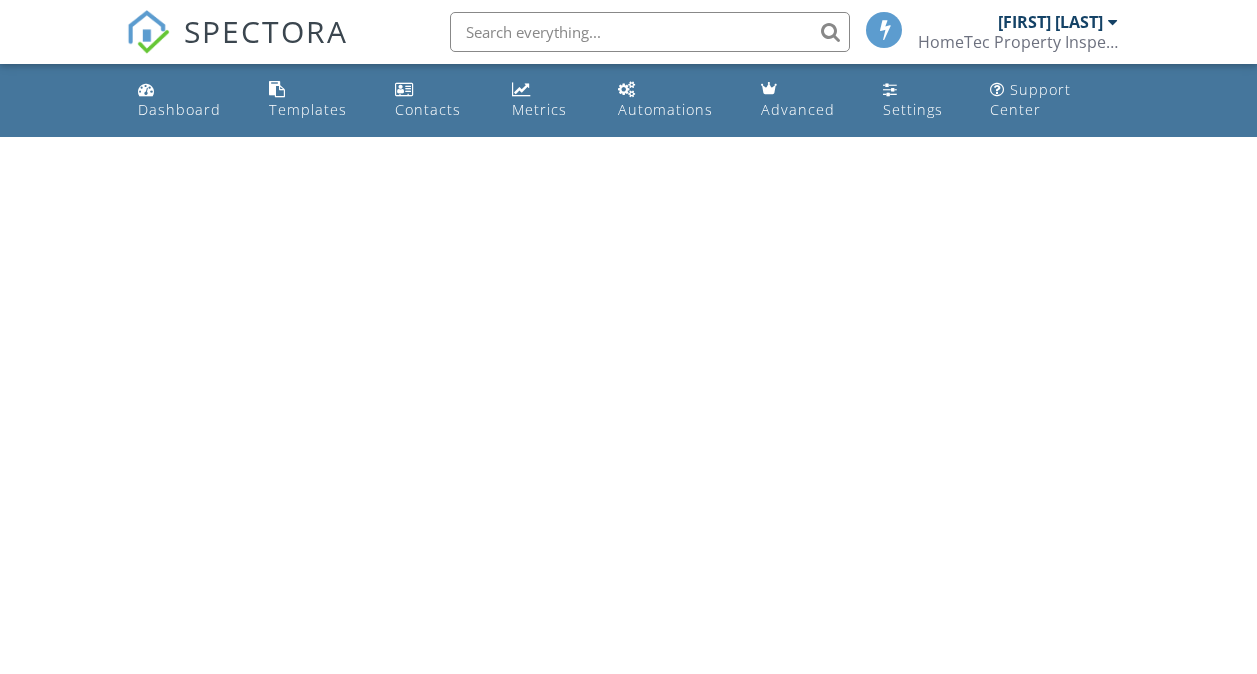 scroll, scrollTop: 0, scrollLeft: 0, axis: both 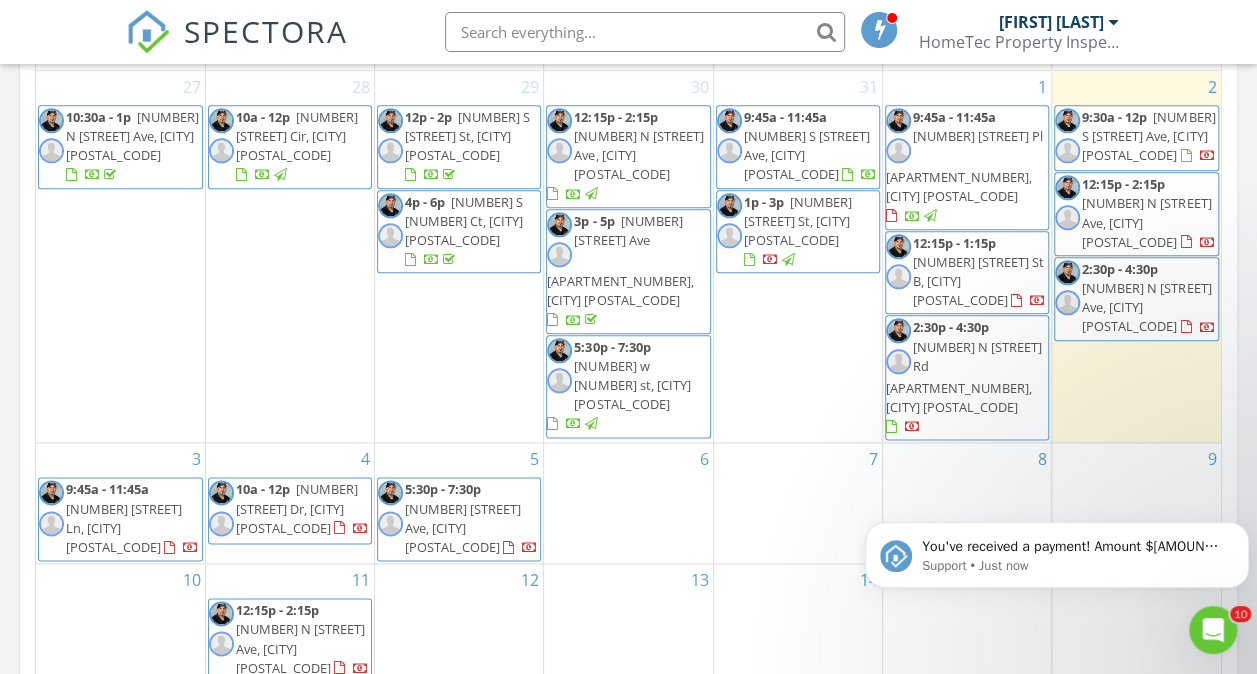 click on "[NUMBER] [STREET] St B, [CITY] [POSTAL_CODE]" at bounding box center (978, 281) 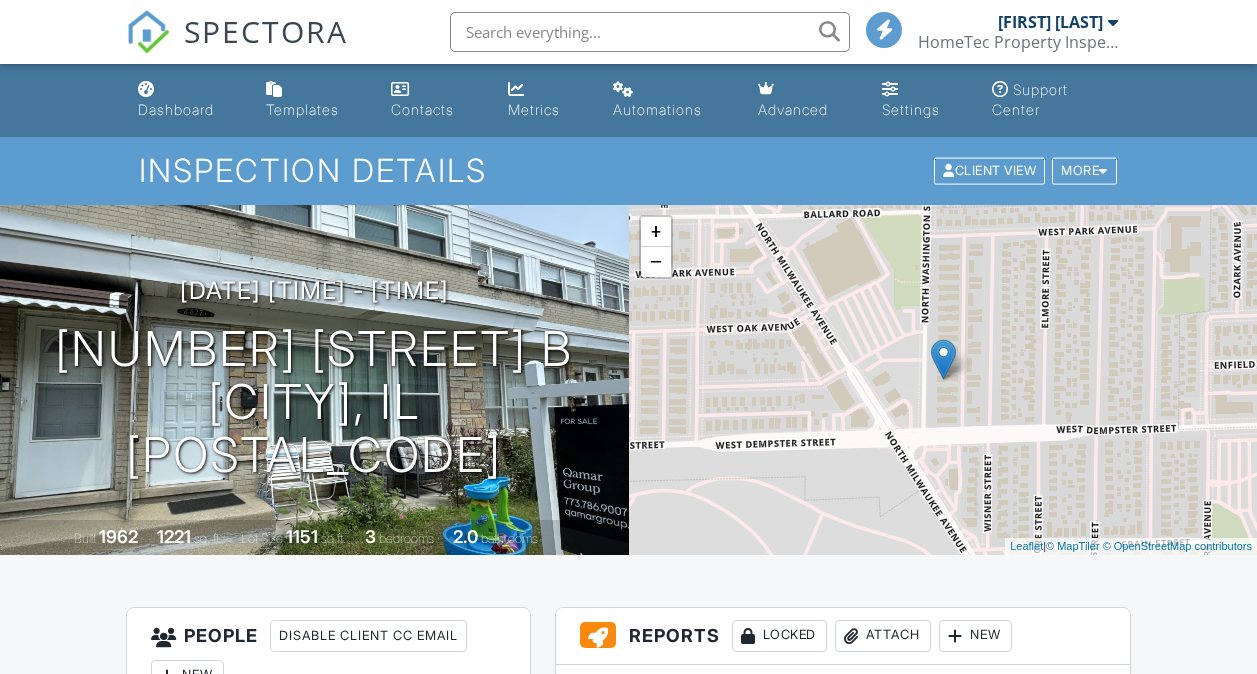 scroll, scrollTop: 0, scrollLeft: 0, axis: both 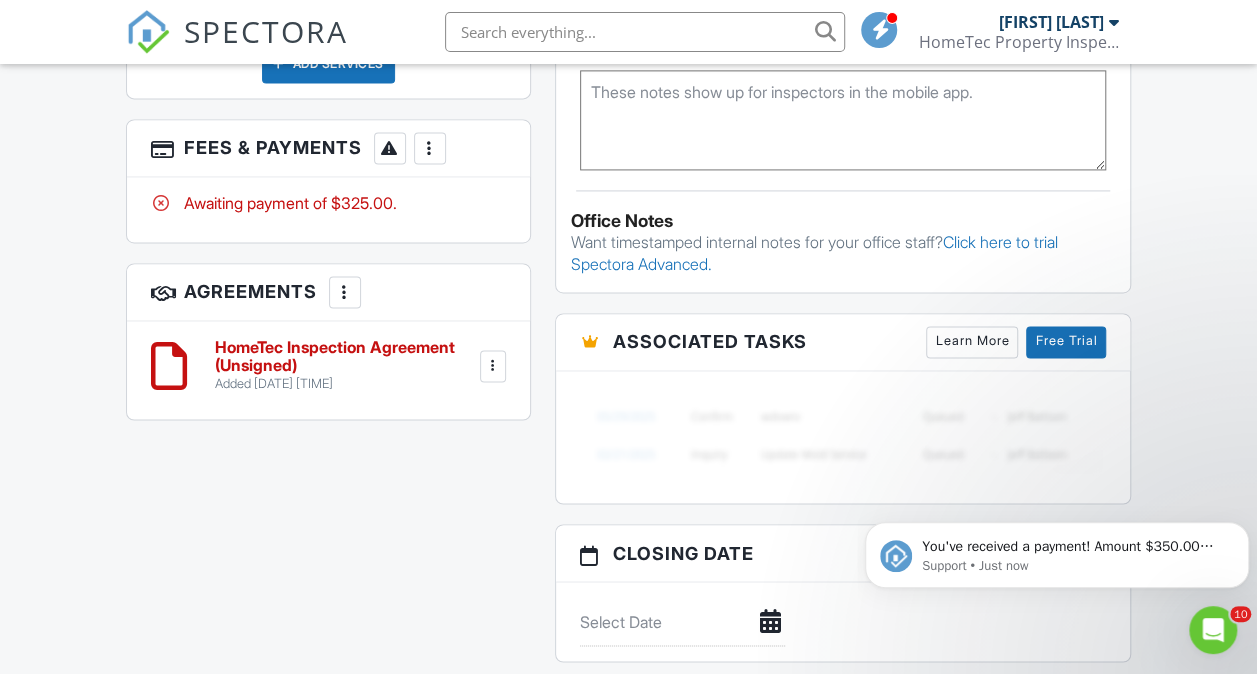 click at bounding box center [430, 148] 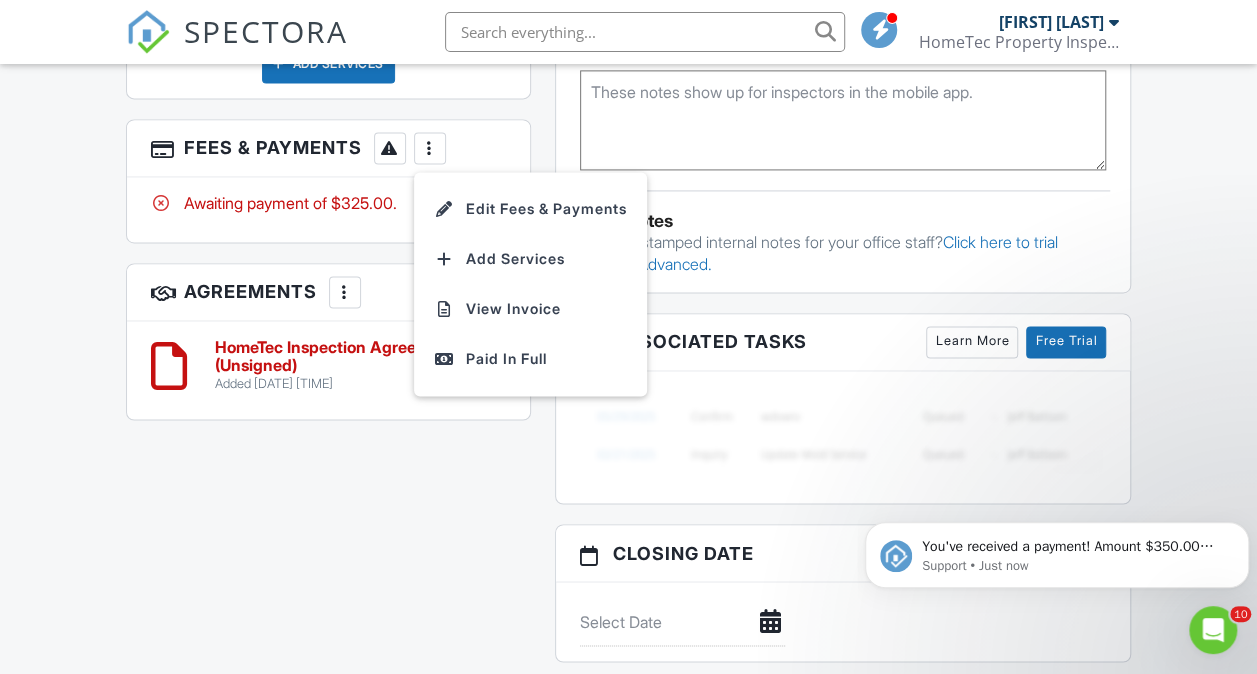 click on "Paid In Full" at bounding box center [530, 359] 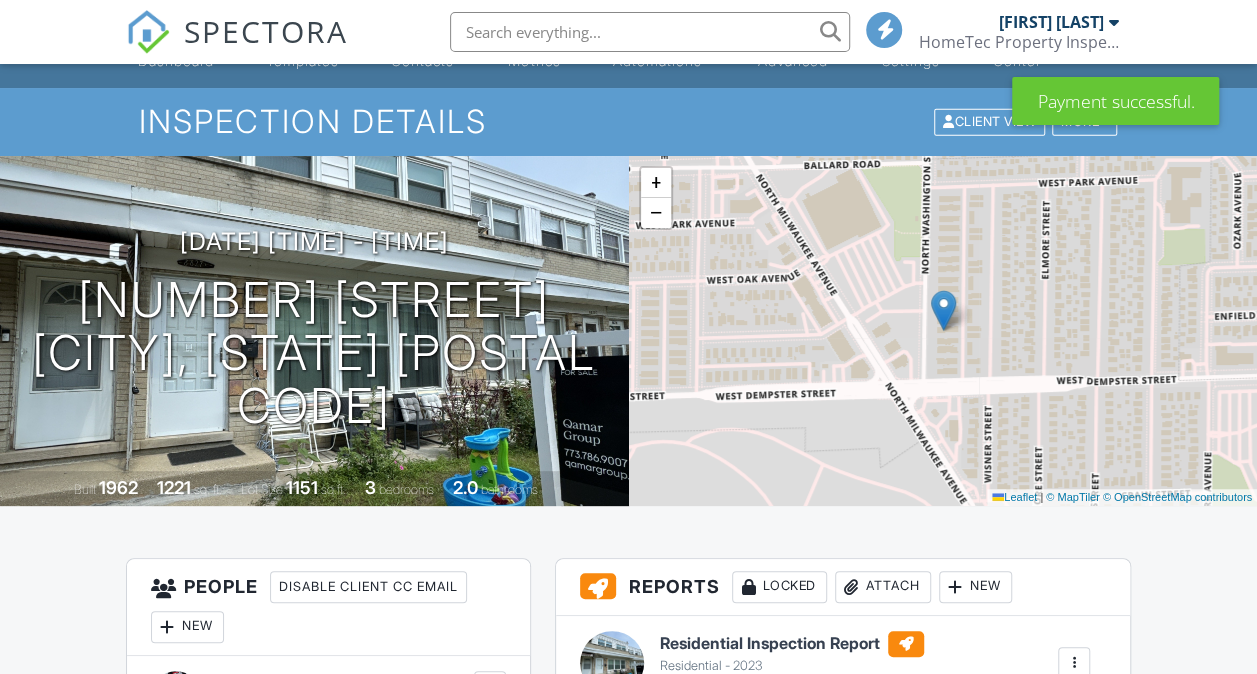 scroll, scrollTop: 200, scrollLeft: 0, axis: vertical 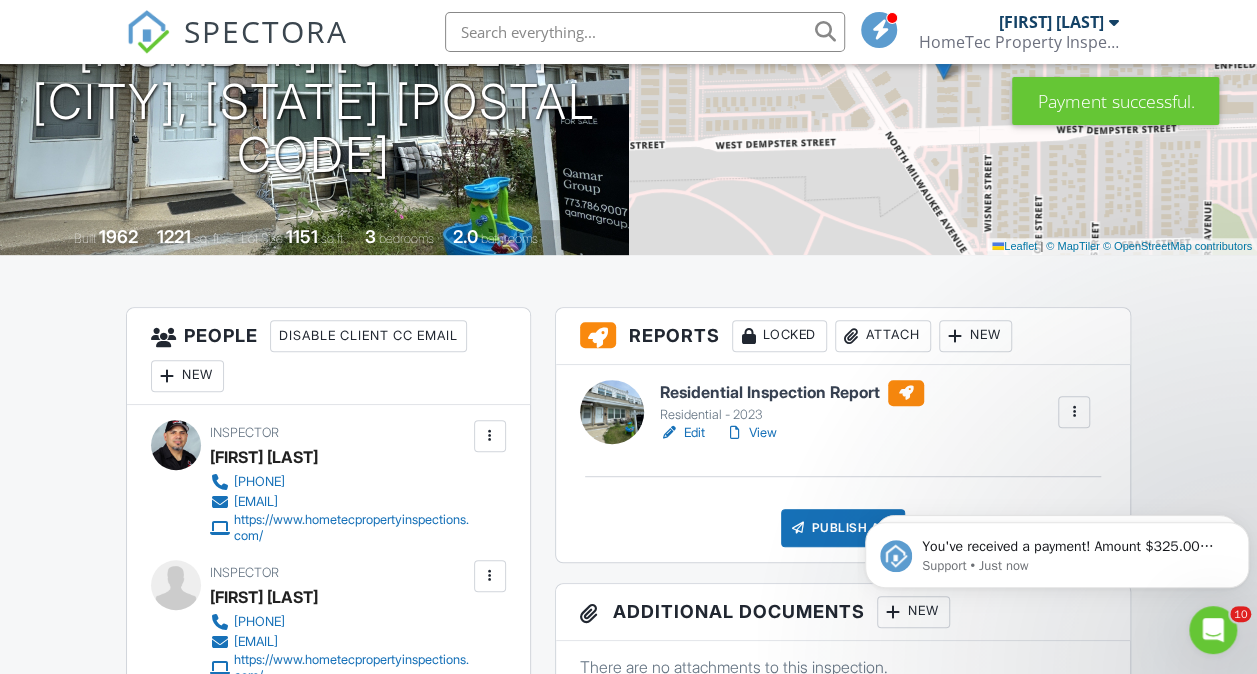 click on "New" at bounding box center [187, 376] 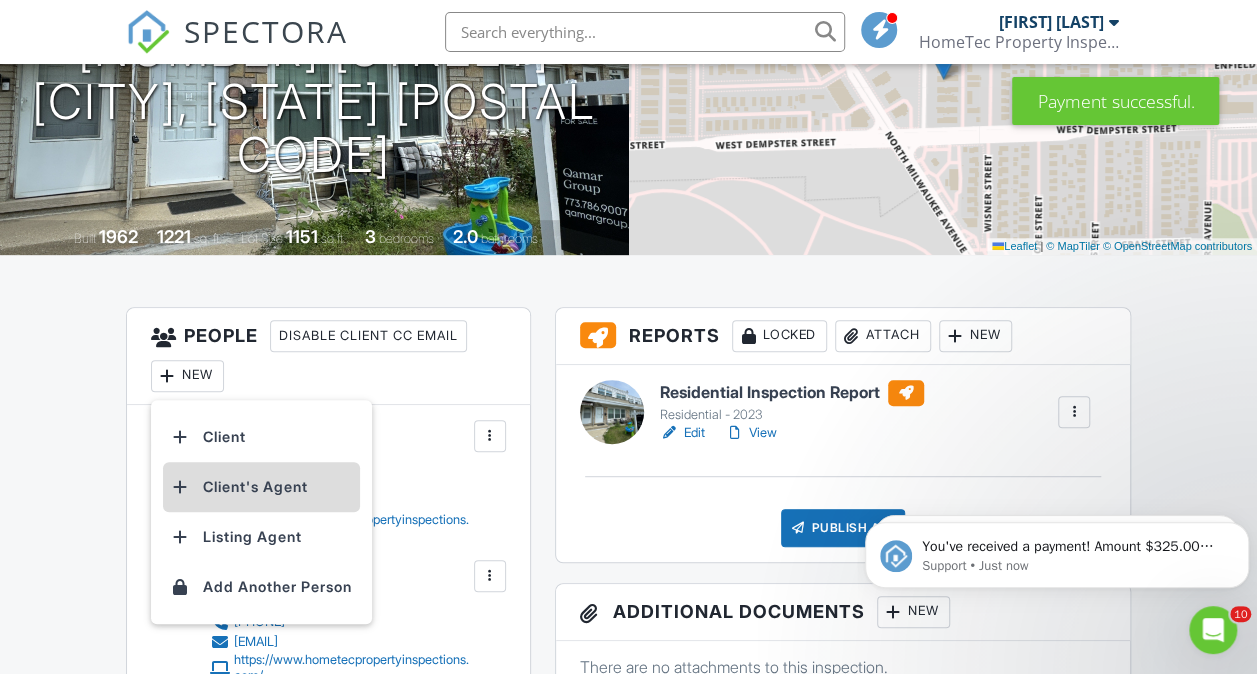 click on "Client's Agent" at bounding box center (261, 487) 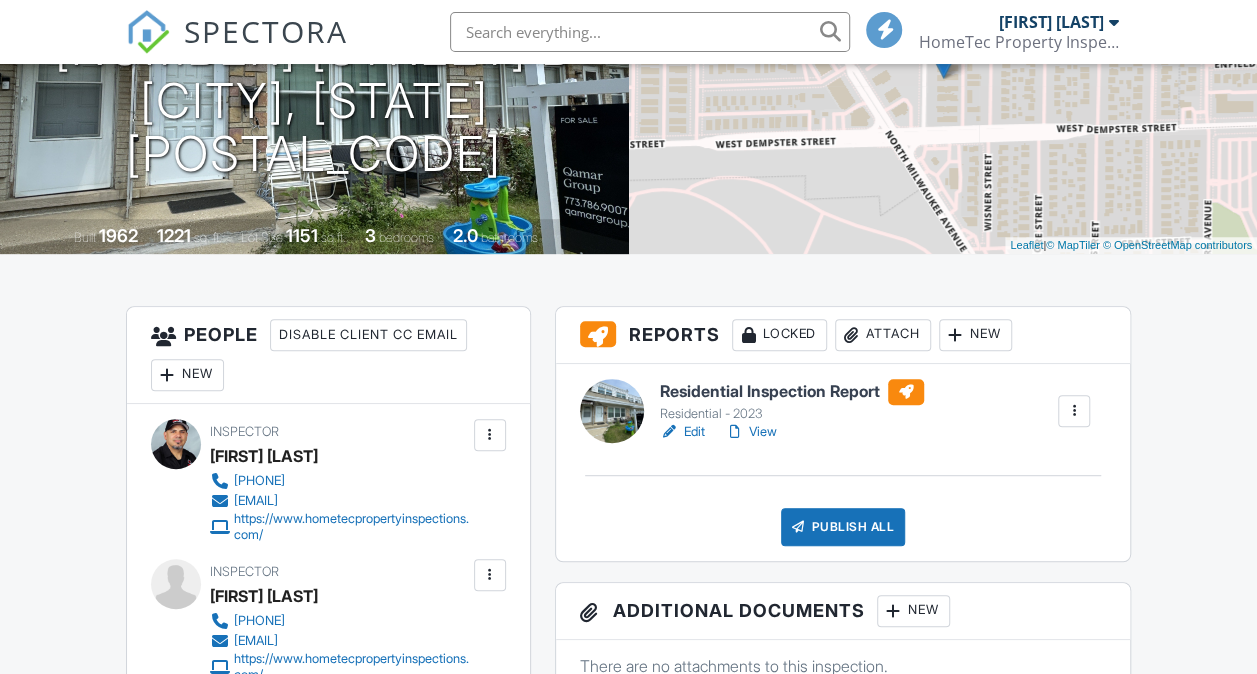 scroll, scrollTop: 701, scrollLeft: 0, axis: vertical 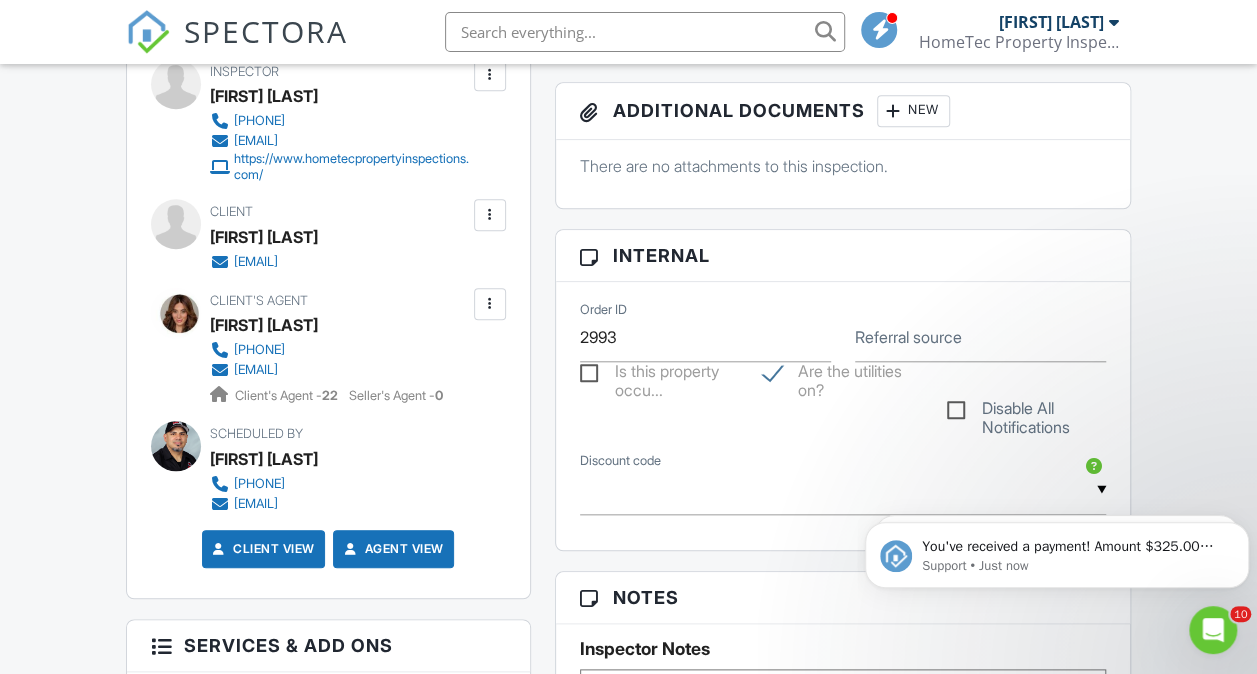 click on "Is this property occu..." at bounding box center (660, 374) 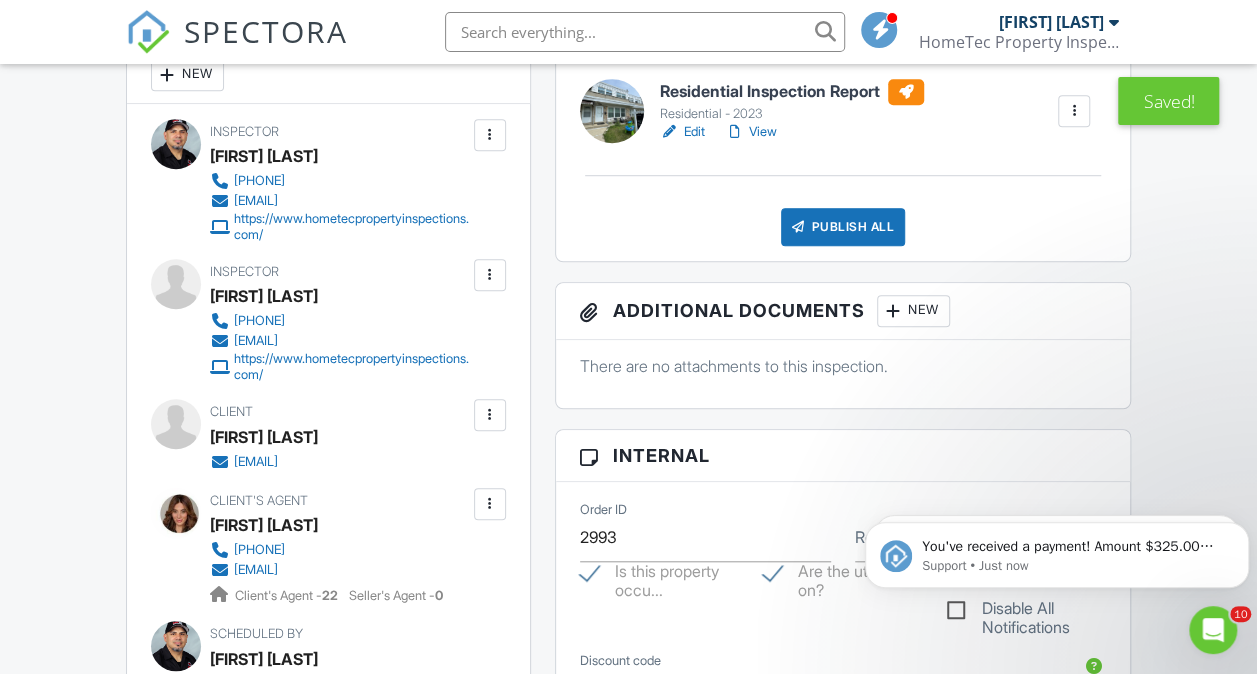 scroll, scrollTop: 401, scrollLeft: 0, axis: vertical 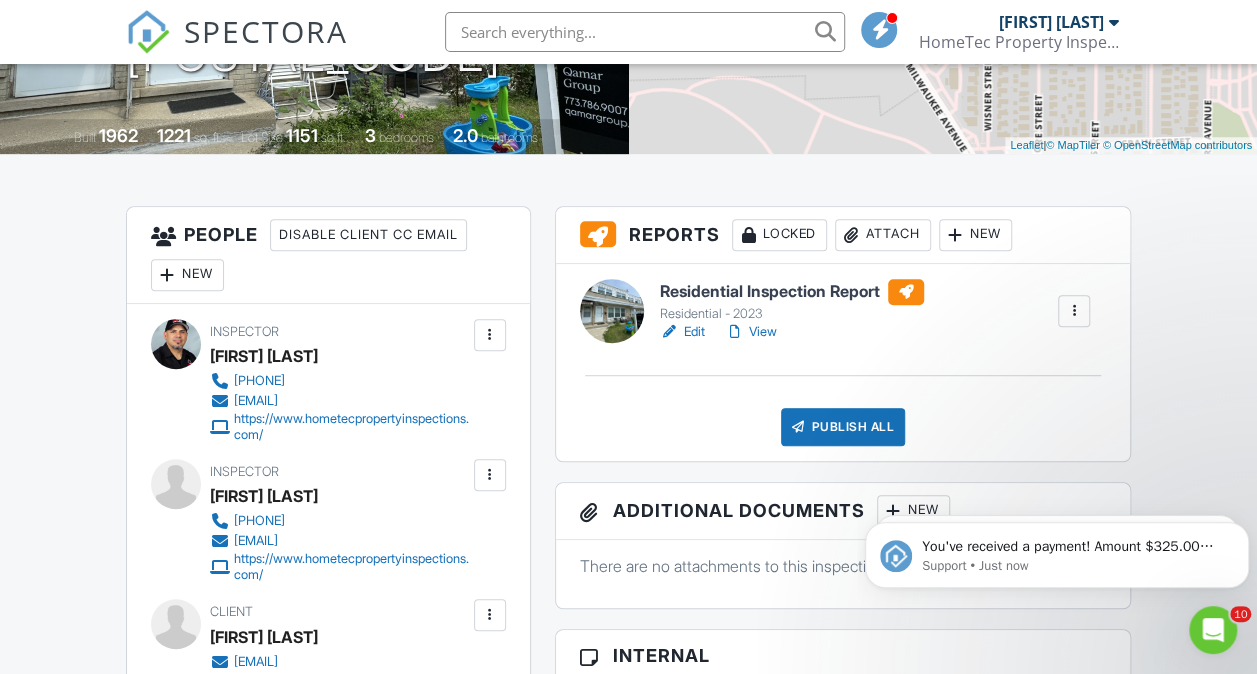 click on "Edit" at bounding box center (682, 332) 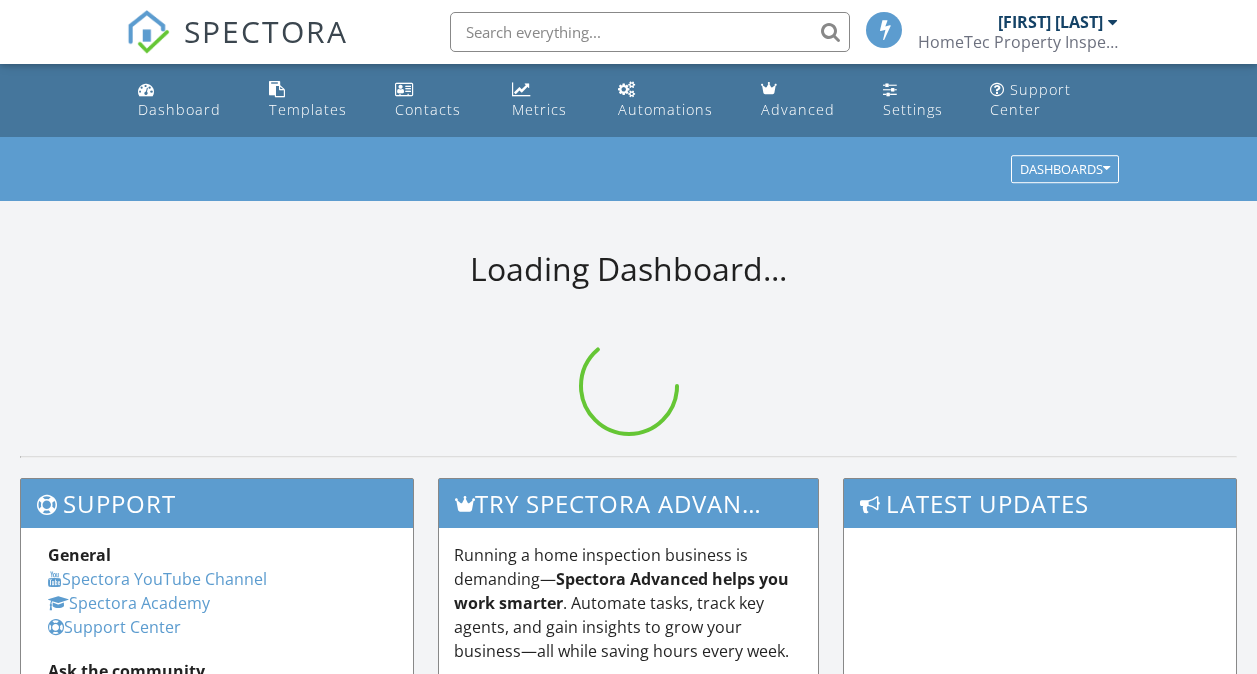 scroll, scrollTop: 0, scrollLeft: 0, axis: both 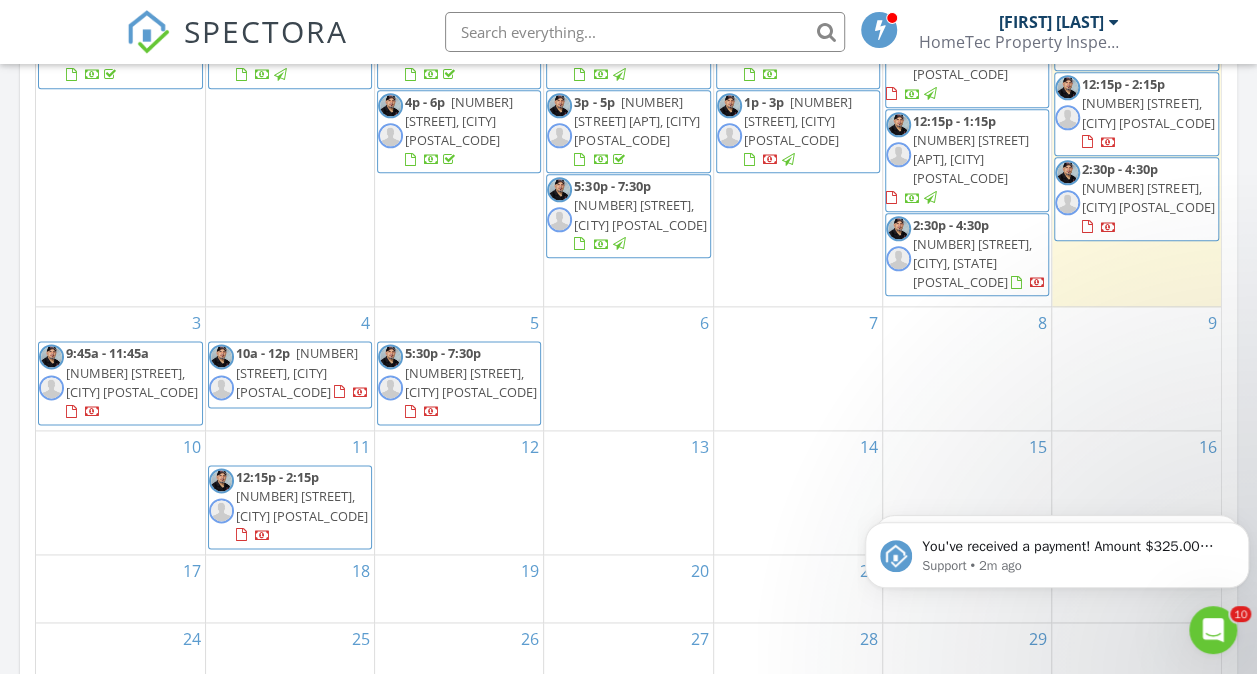 click on "[NUMBER] [STREET], [CITY], [STATE] [POSTAL_CODE]" at bounding box center (972, 263) 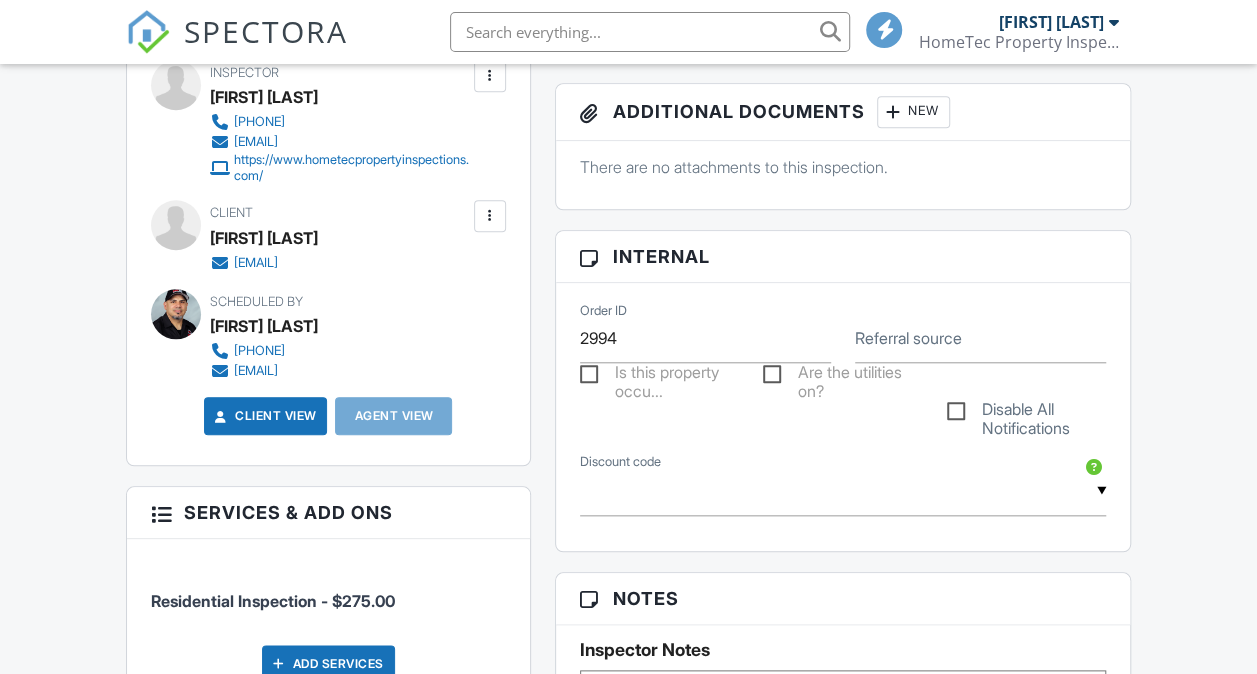 scroll, scrollTop: 600, scrollLeft: 0, axis: vertical 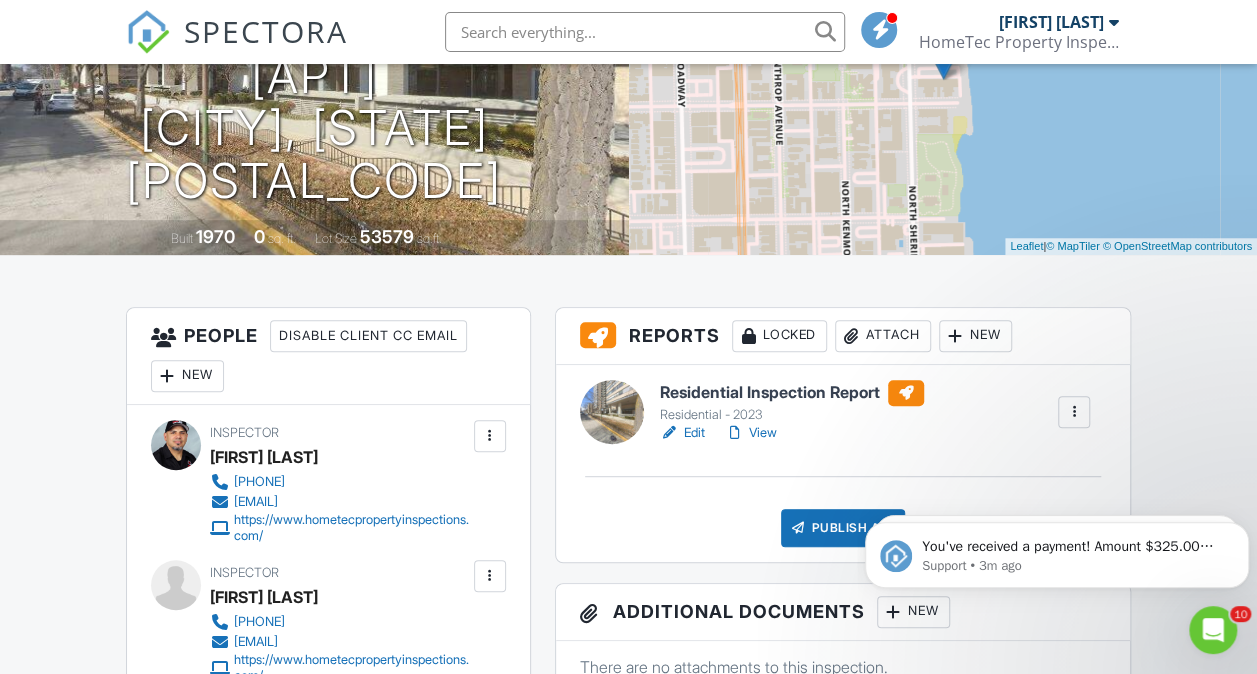 click on "New" at bounding box center [187, 376] 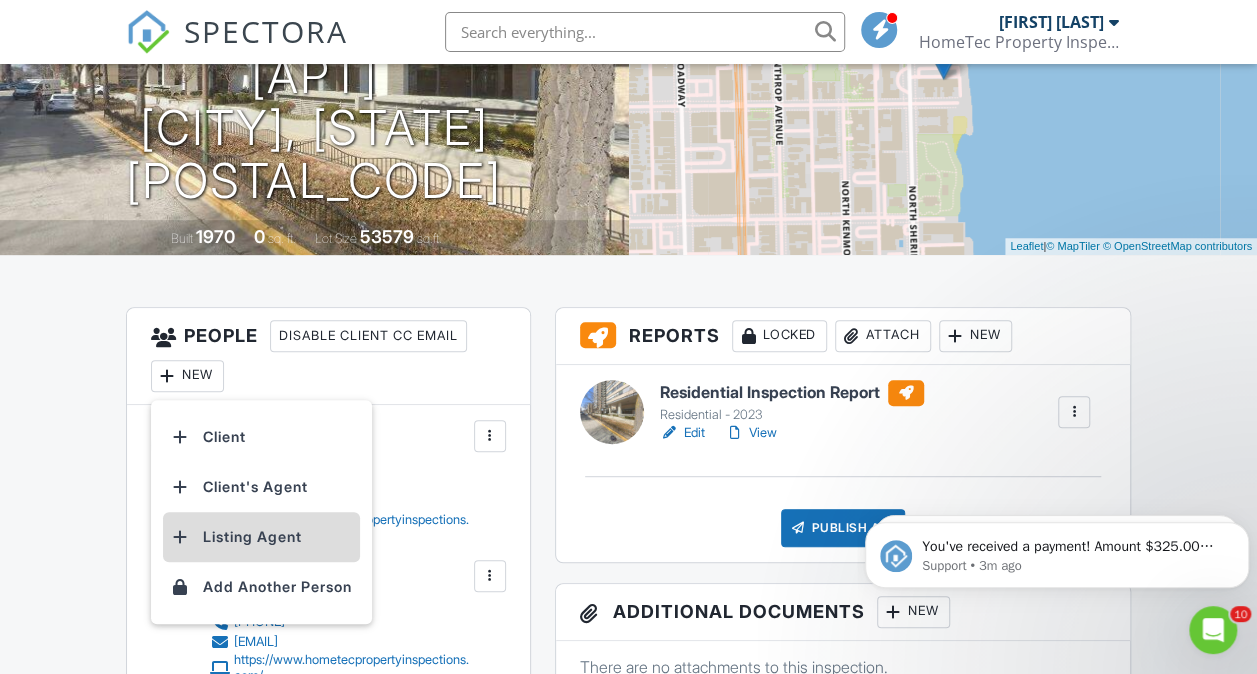 click on "Listing Agent" at bounding box center [261, 537] 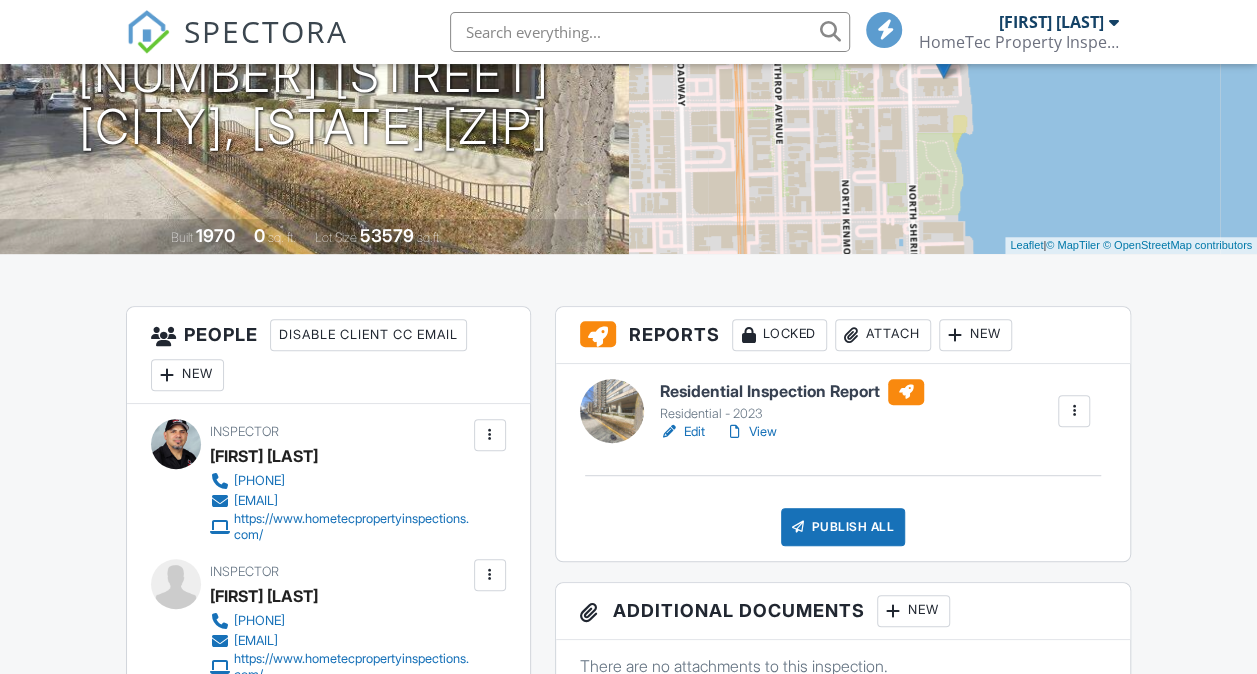 scroll, scrollTop: 501, scrollLeft: 0, axis: vertical 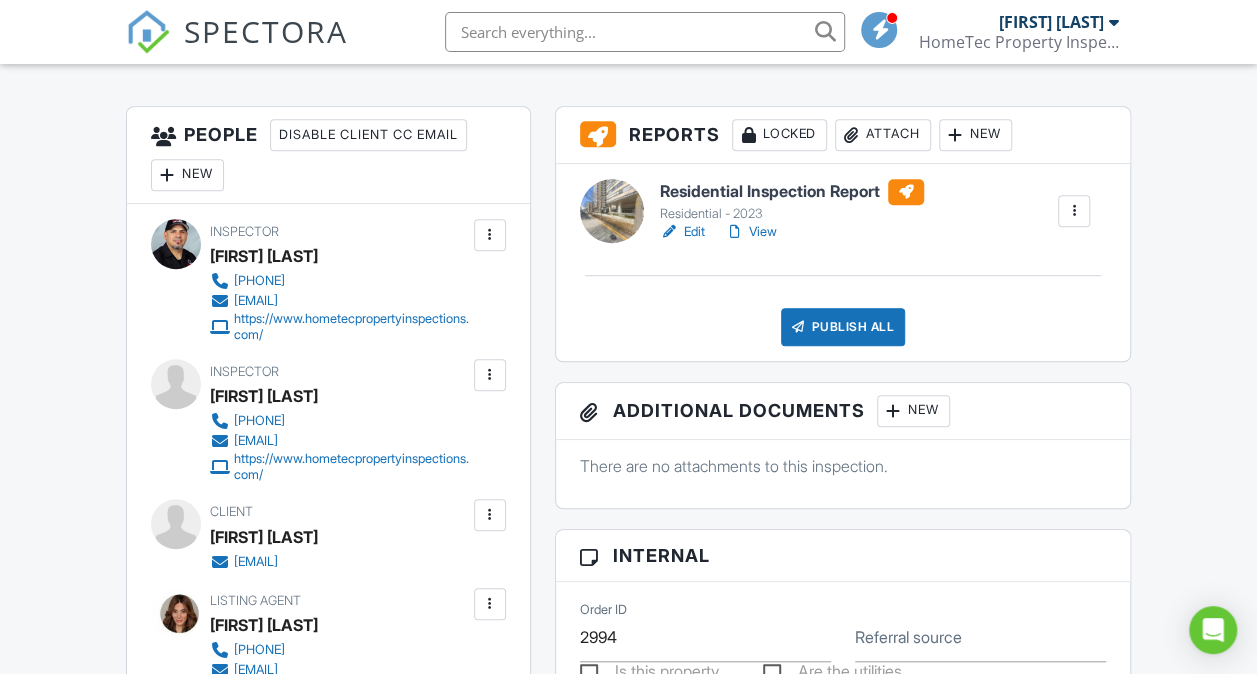 click on "Edit" at bounding box center [682, 232] 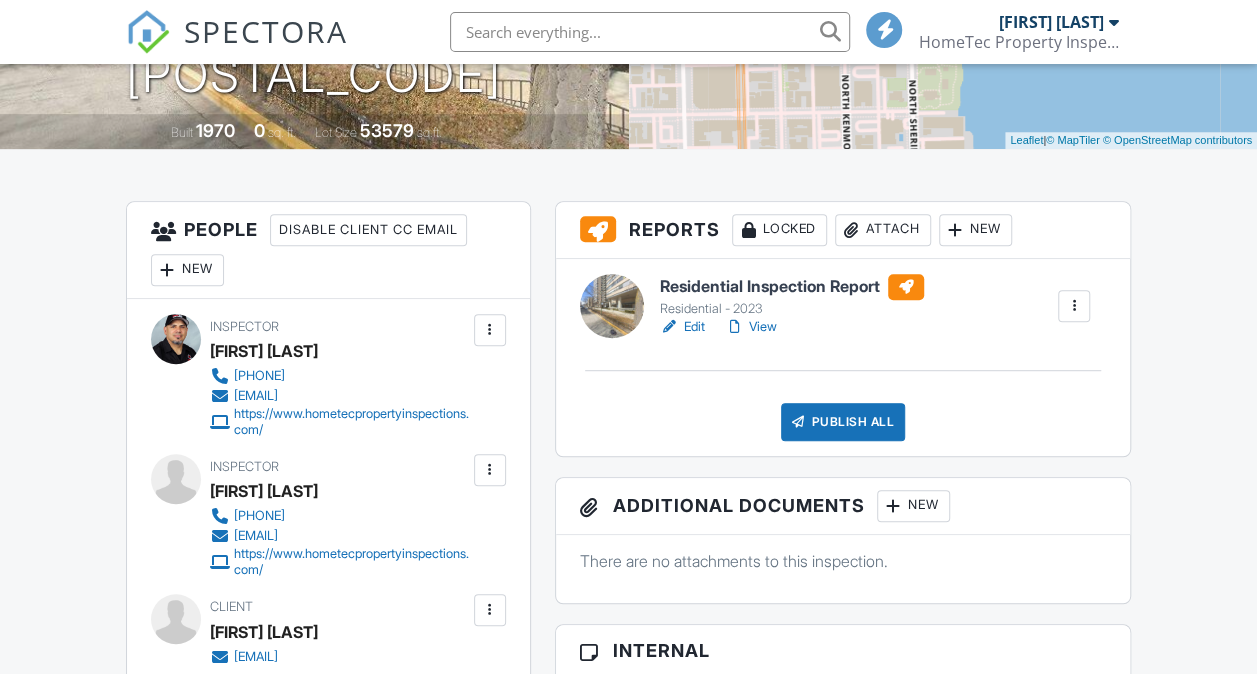 scroll, scrollTop: 506, scrollLeft: 0, axis: vertical 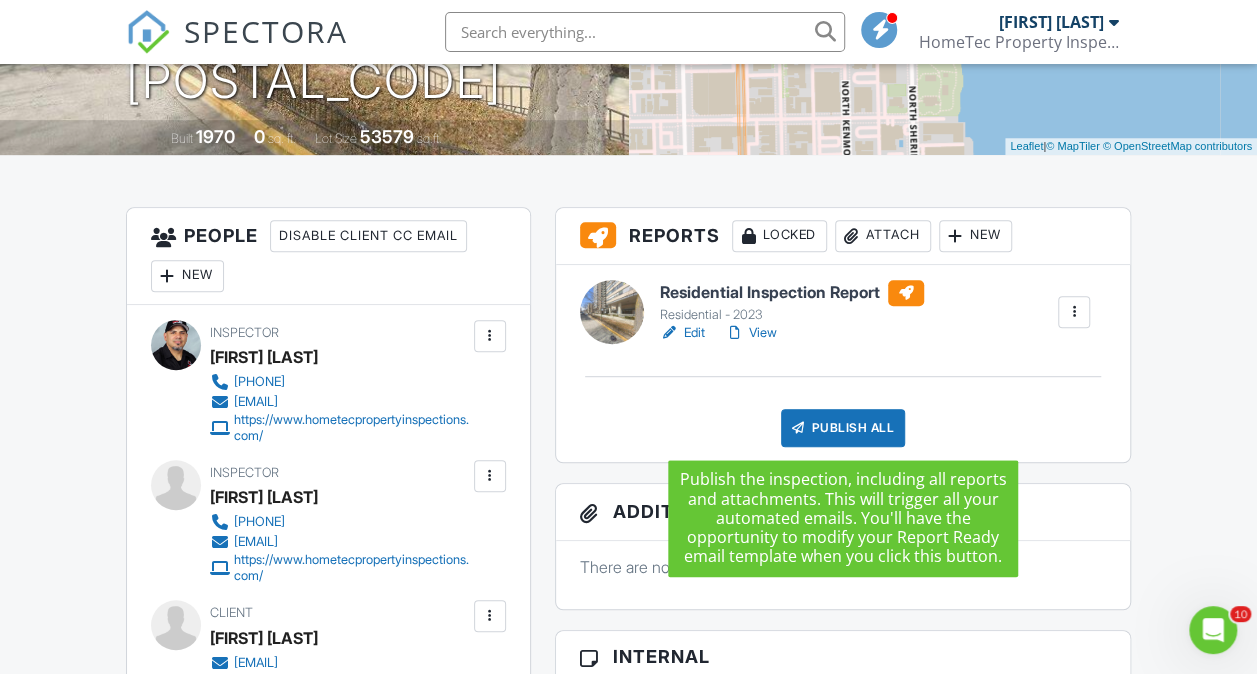 click on "Publish All" at bounding box center [843, 428] 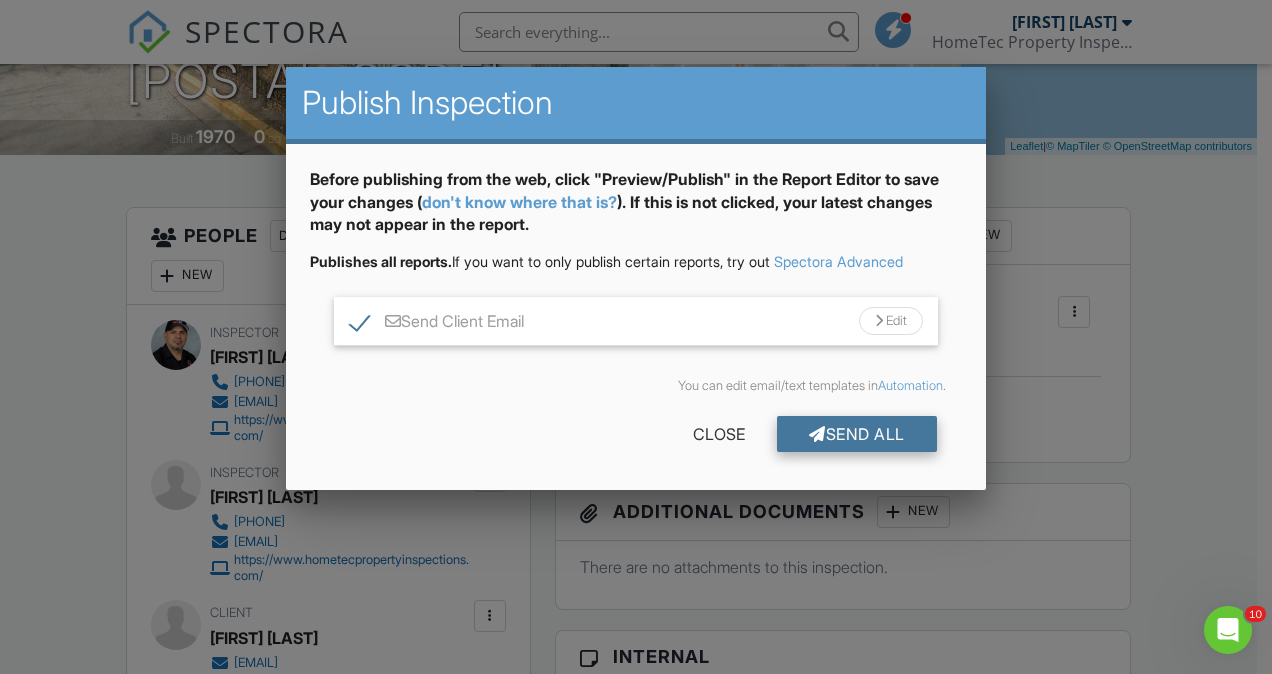 click on "Send All" at bounding box center [857, 434] 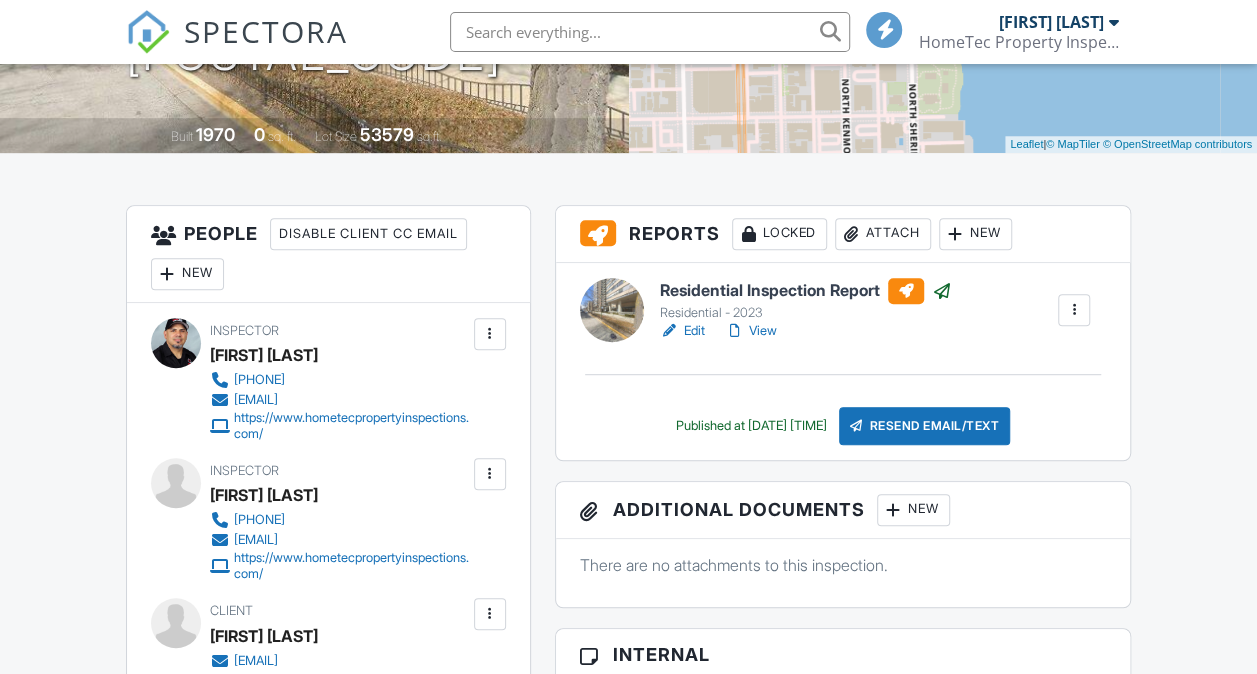 scroll, scrollTop: 0, scrollLeft: 0, axis: both 